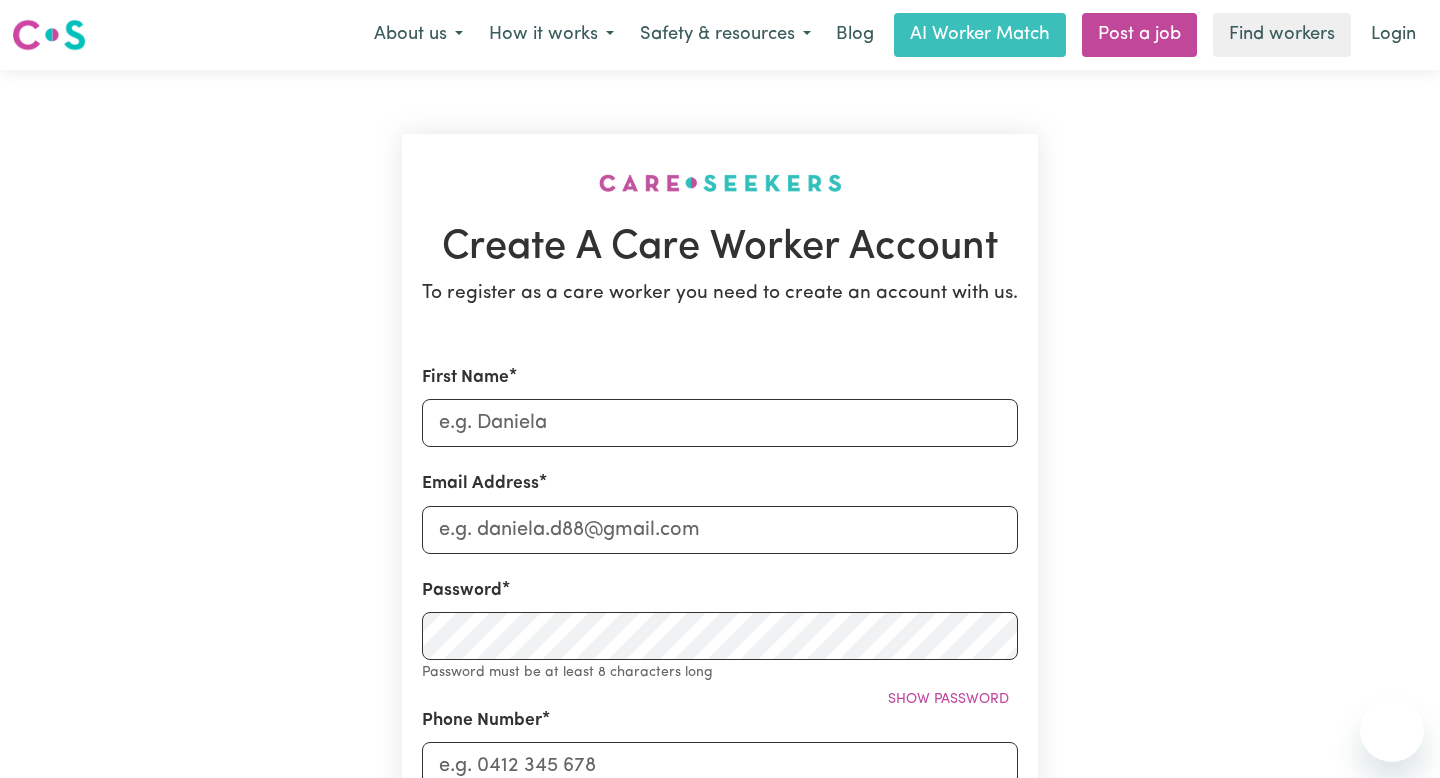 scroll, scrollTop: 0, scrollLeft: 0, axis: both 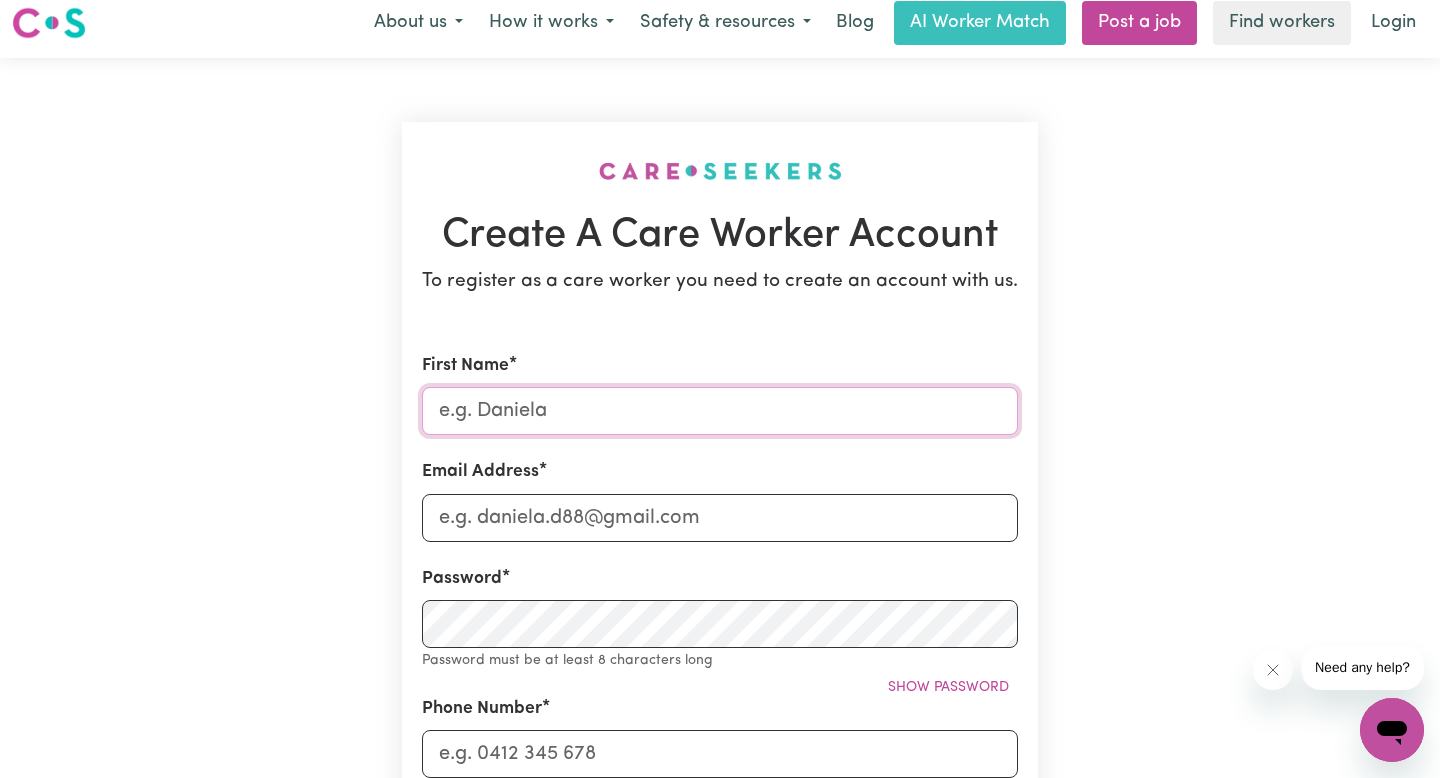 click on "First Name" at bounding box center (720, 411) 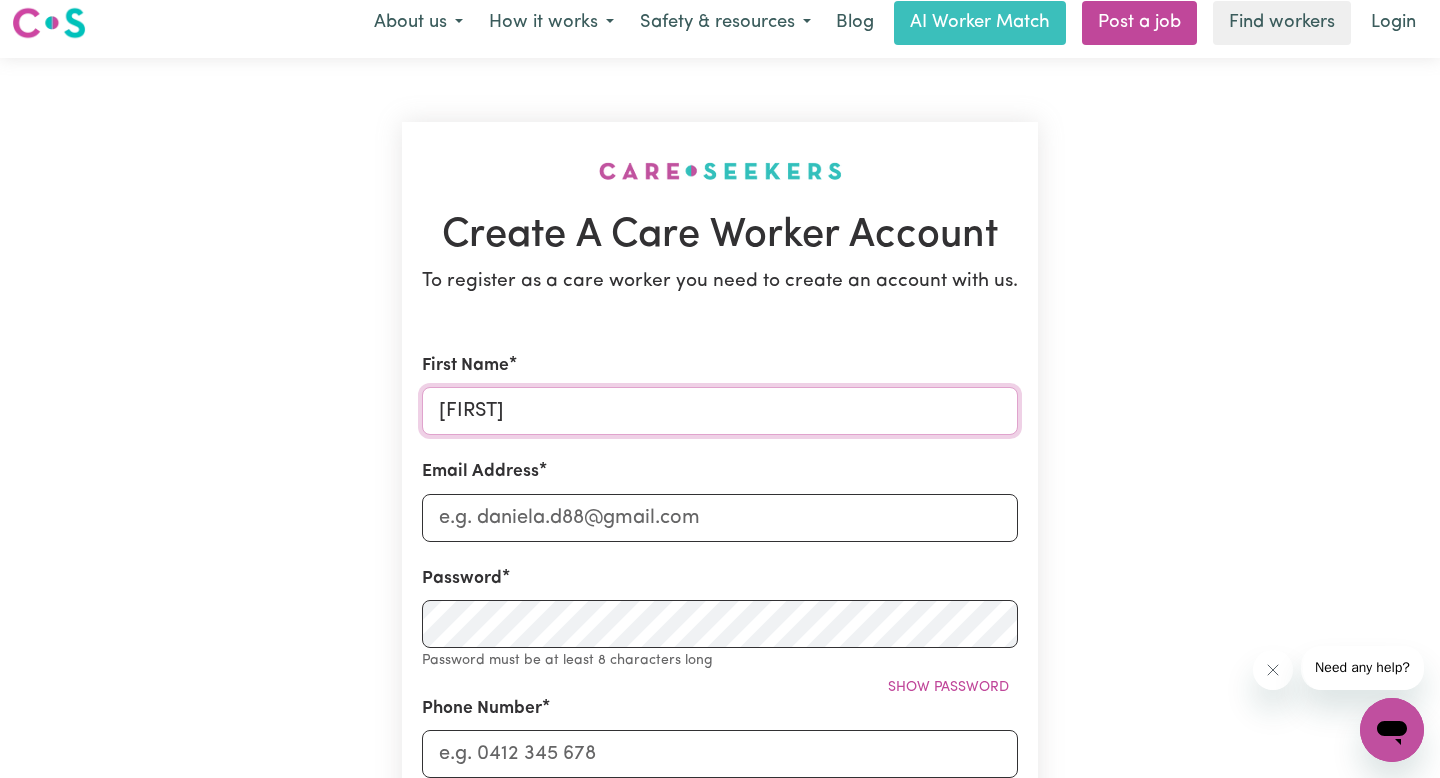 type on "[FIRST]" 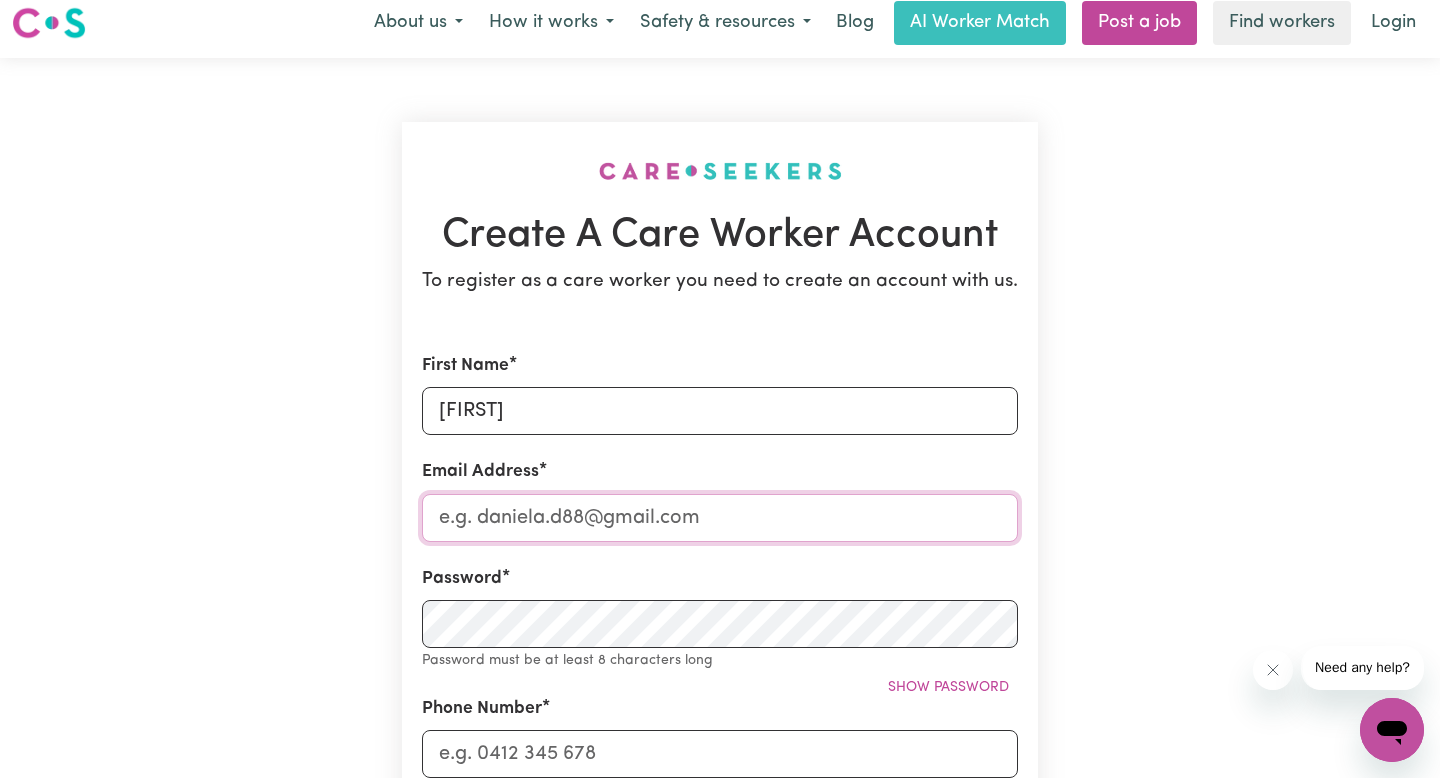 click on "Email Address" at bounding box center [720, 518] 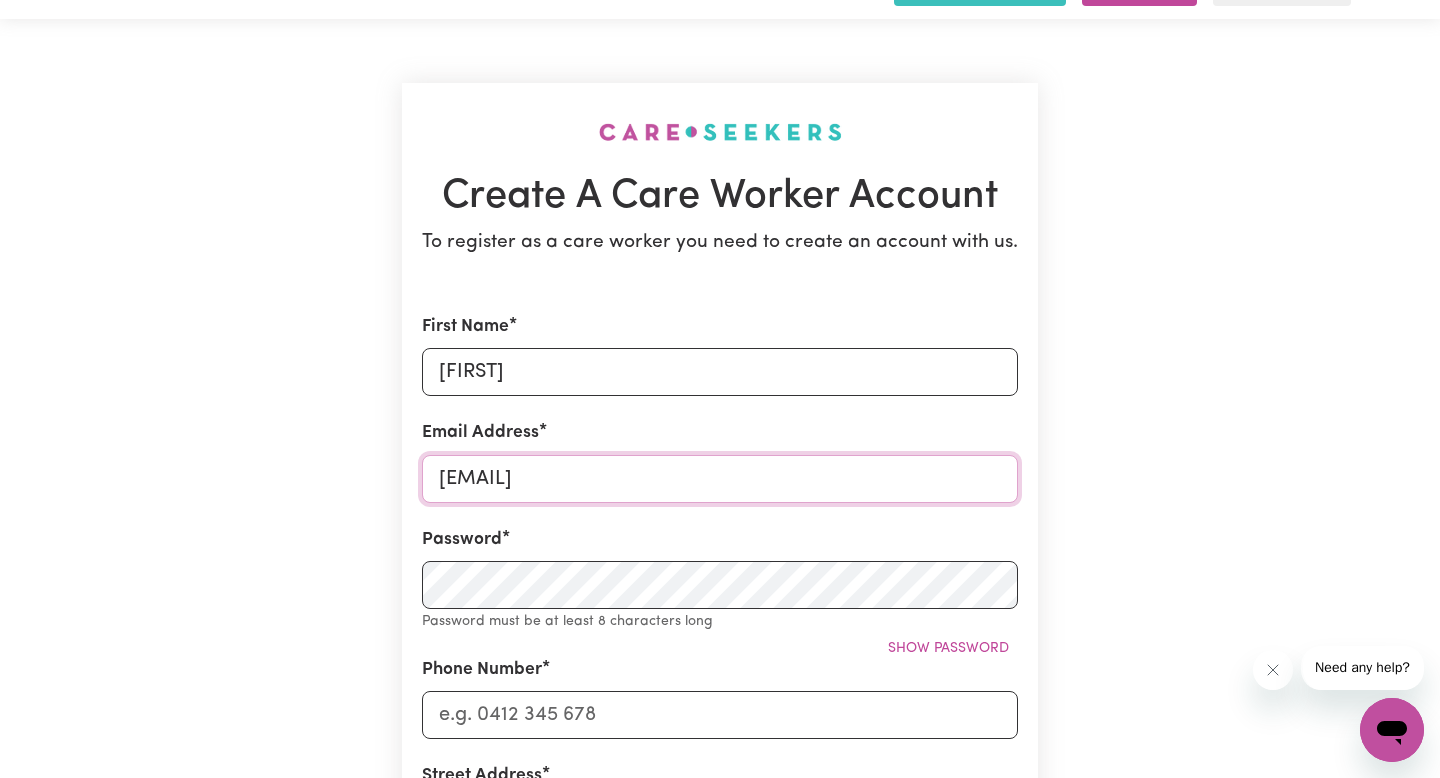 scroll, scrollTop: 71, scrollLeft: 0, axis: vertical 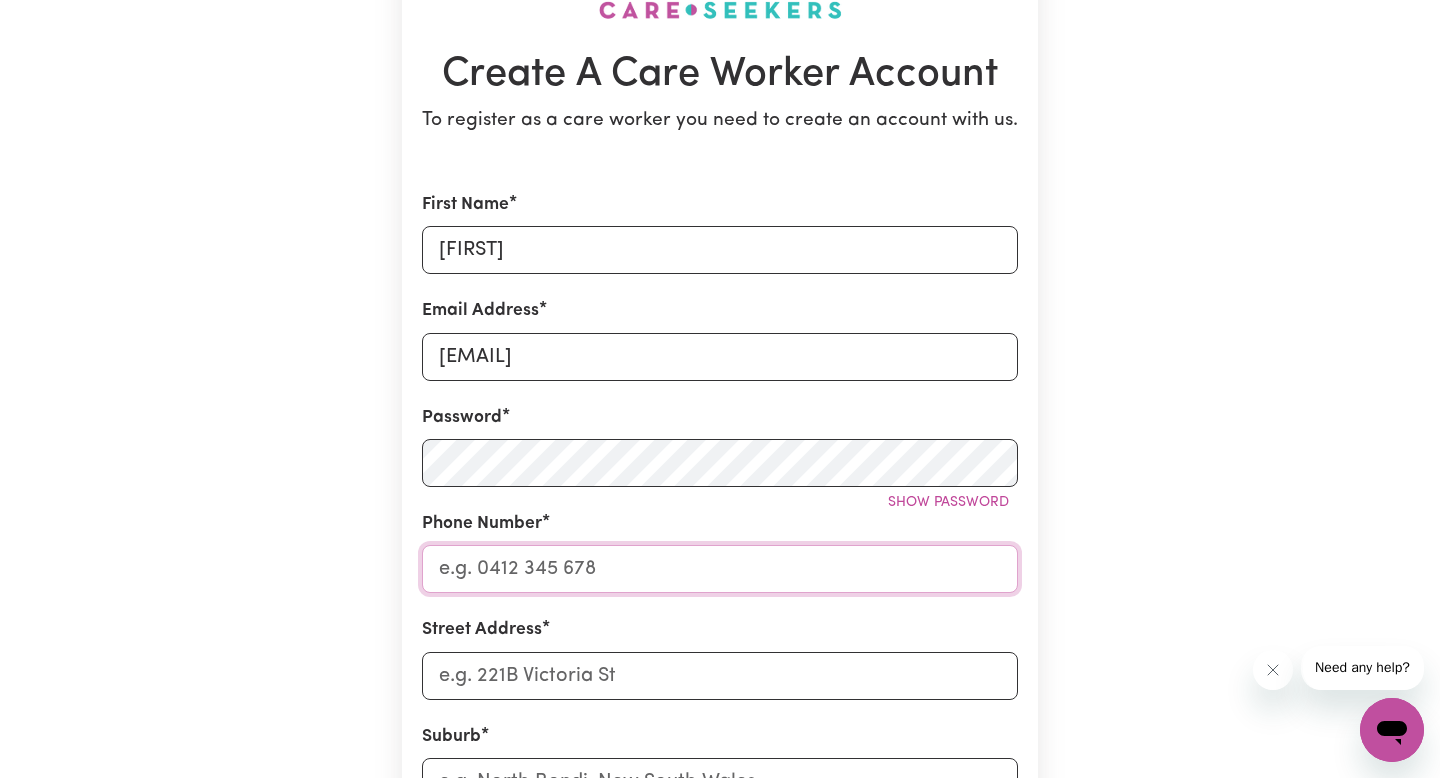 click on "Phone Number" at bounding box center [720, 569] 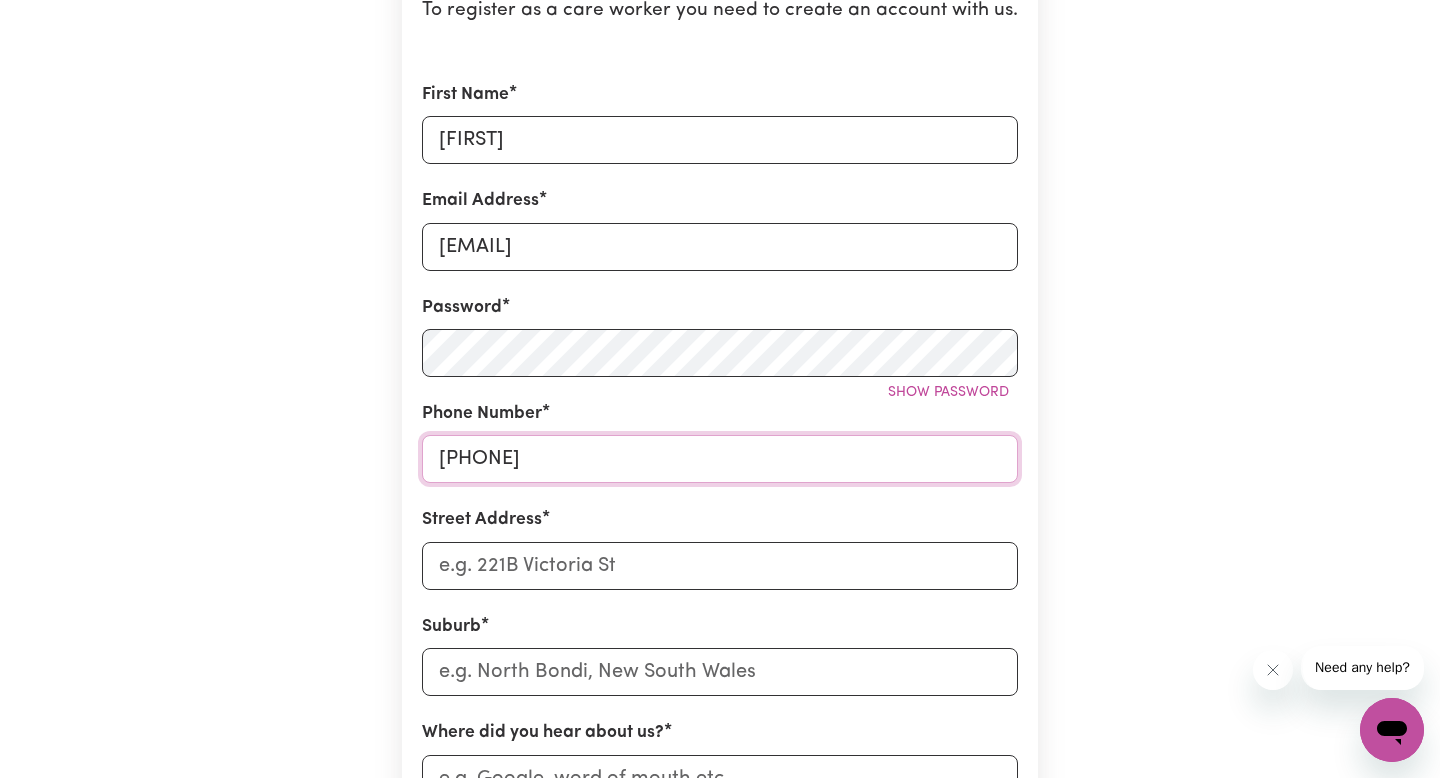 scroll, scrollTop: 321, scrollLeft: 0, axis: vertical 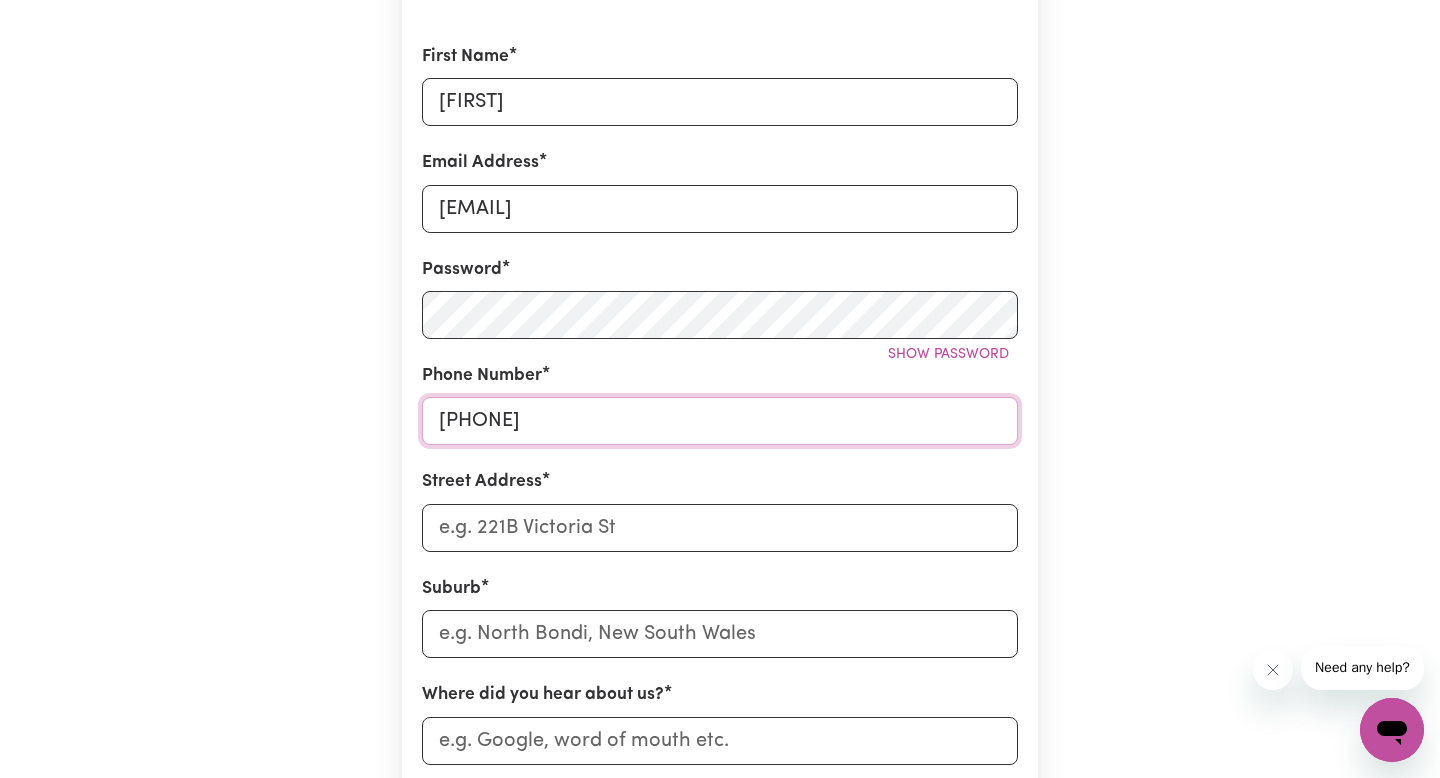 type on "[PHONE]" 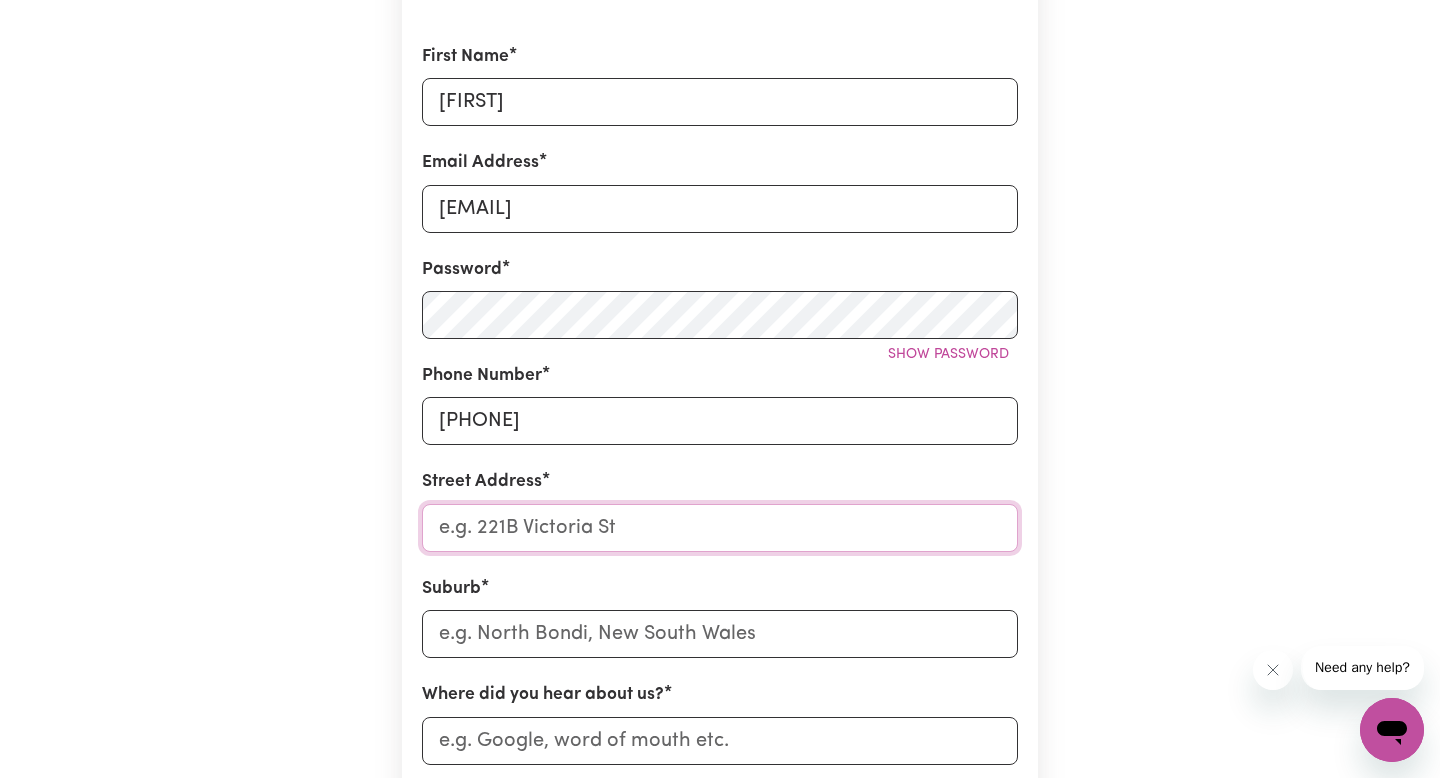 click on "Street Address" at bounding box center (720, 528) 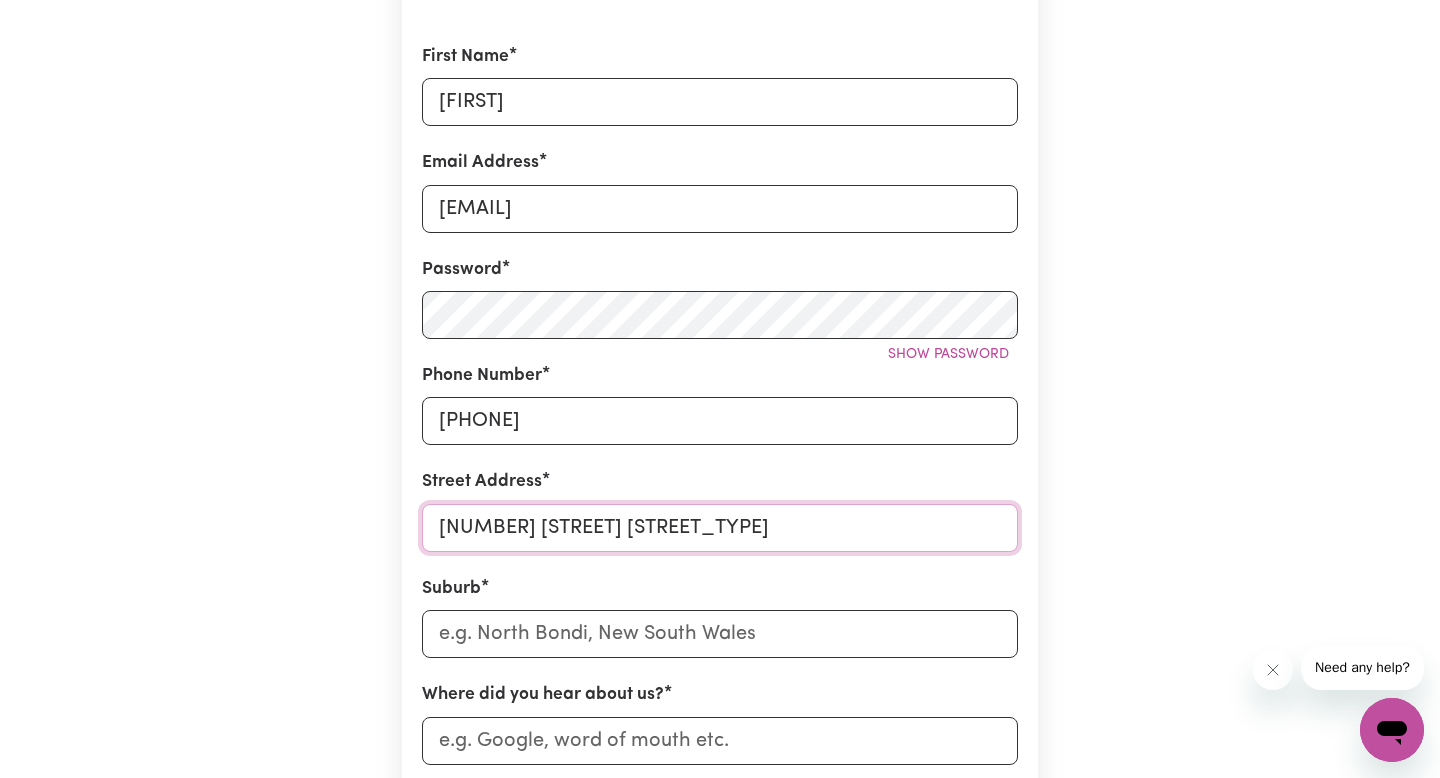 type on "[NUMBER] [STREET] [STREET_TYPE]" 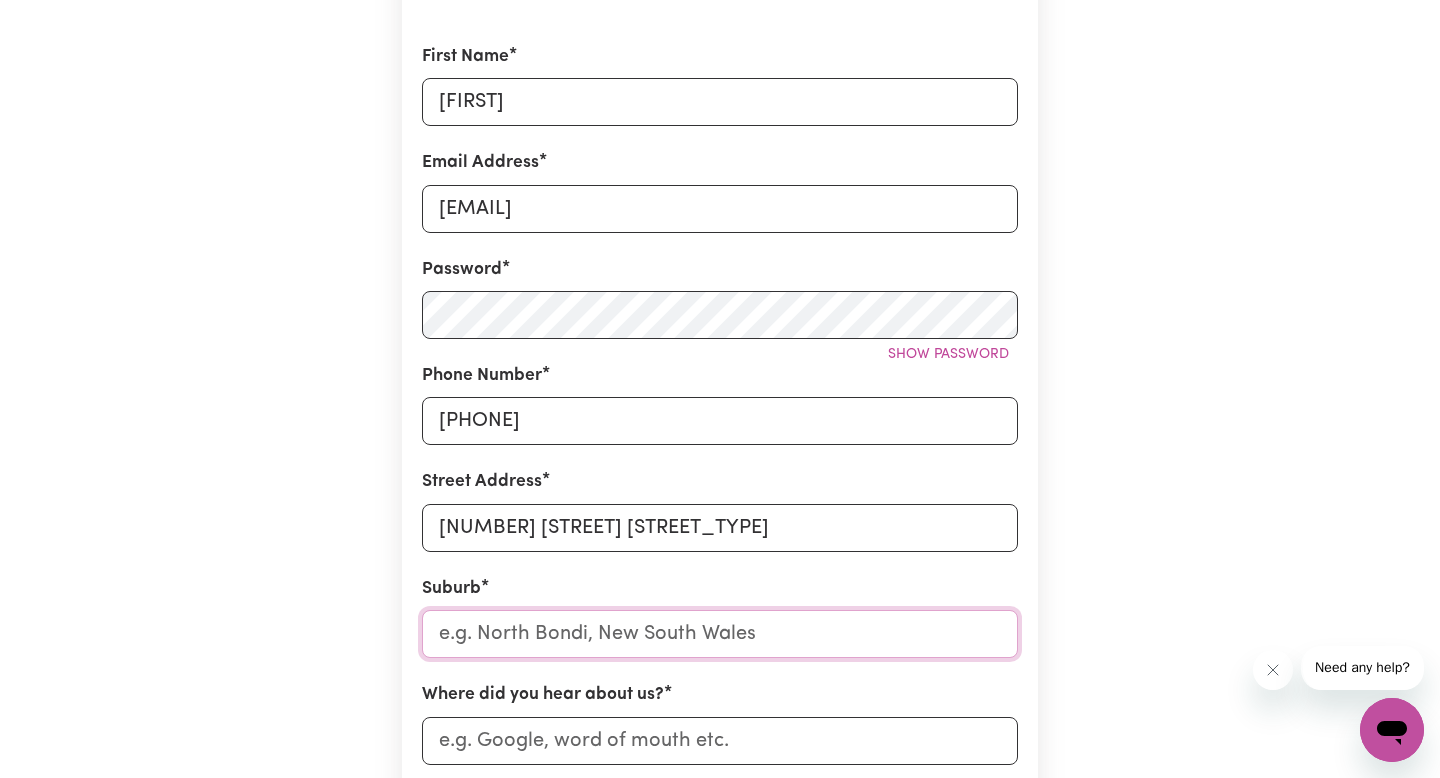 click at bounding box center (720, 634) 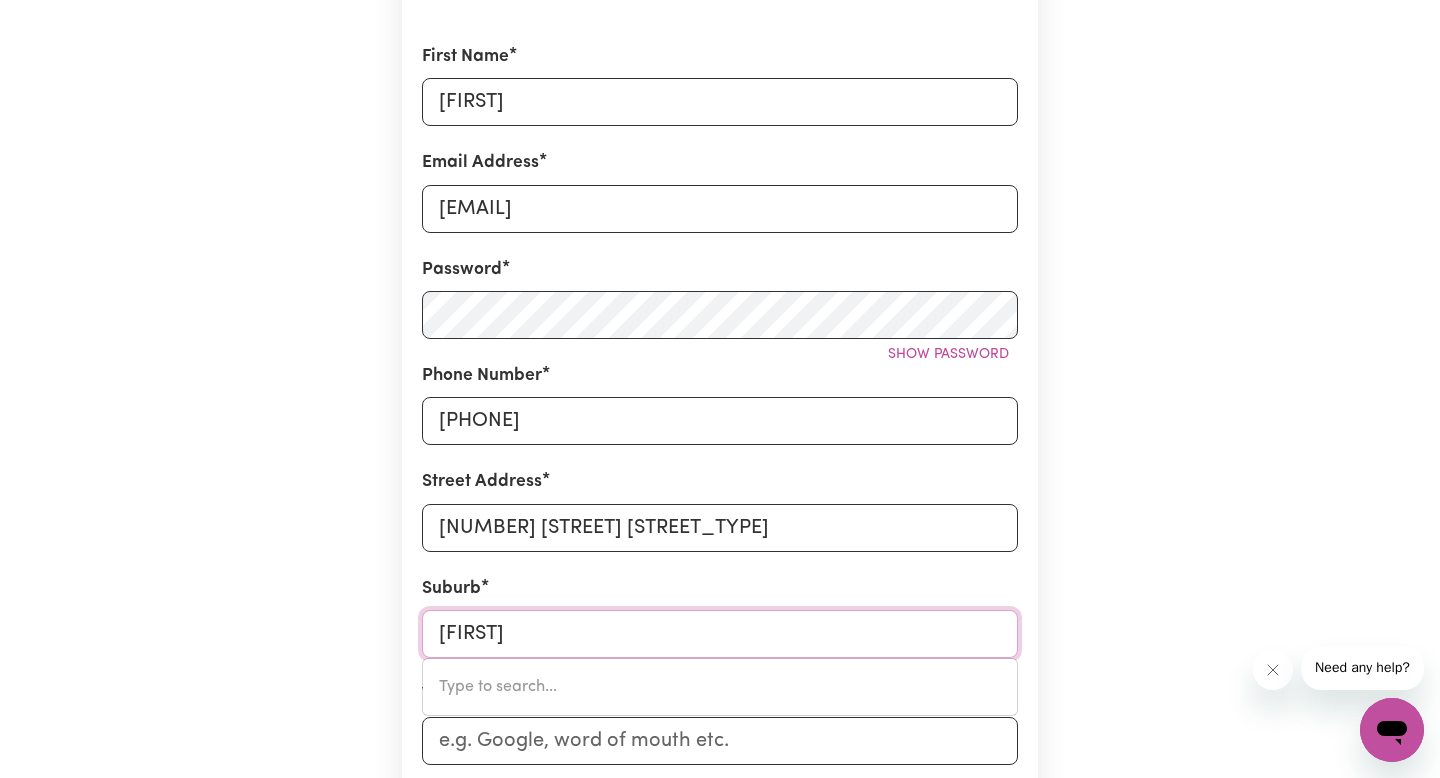 type on "[FIRST]" 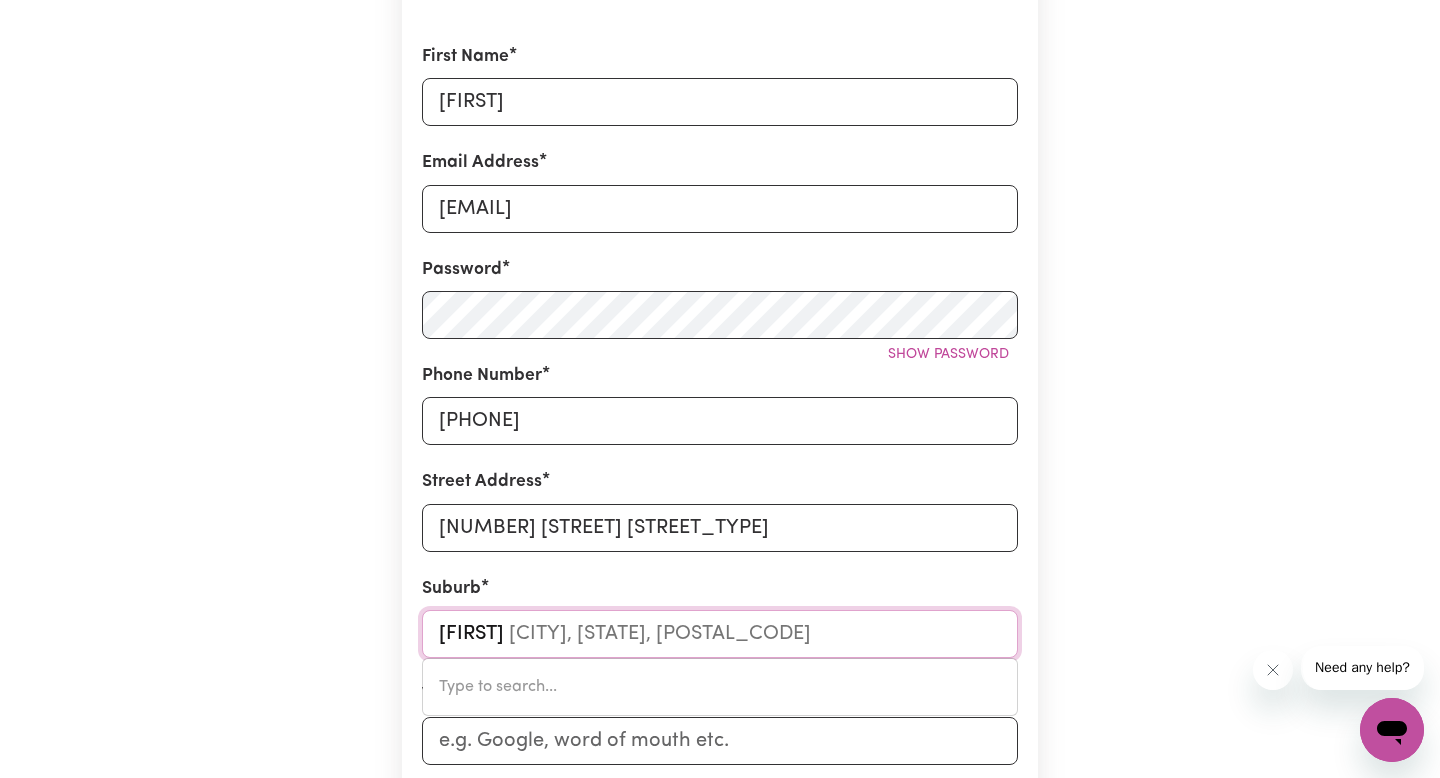type on "[FIRST]" 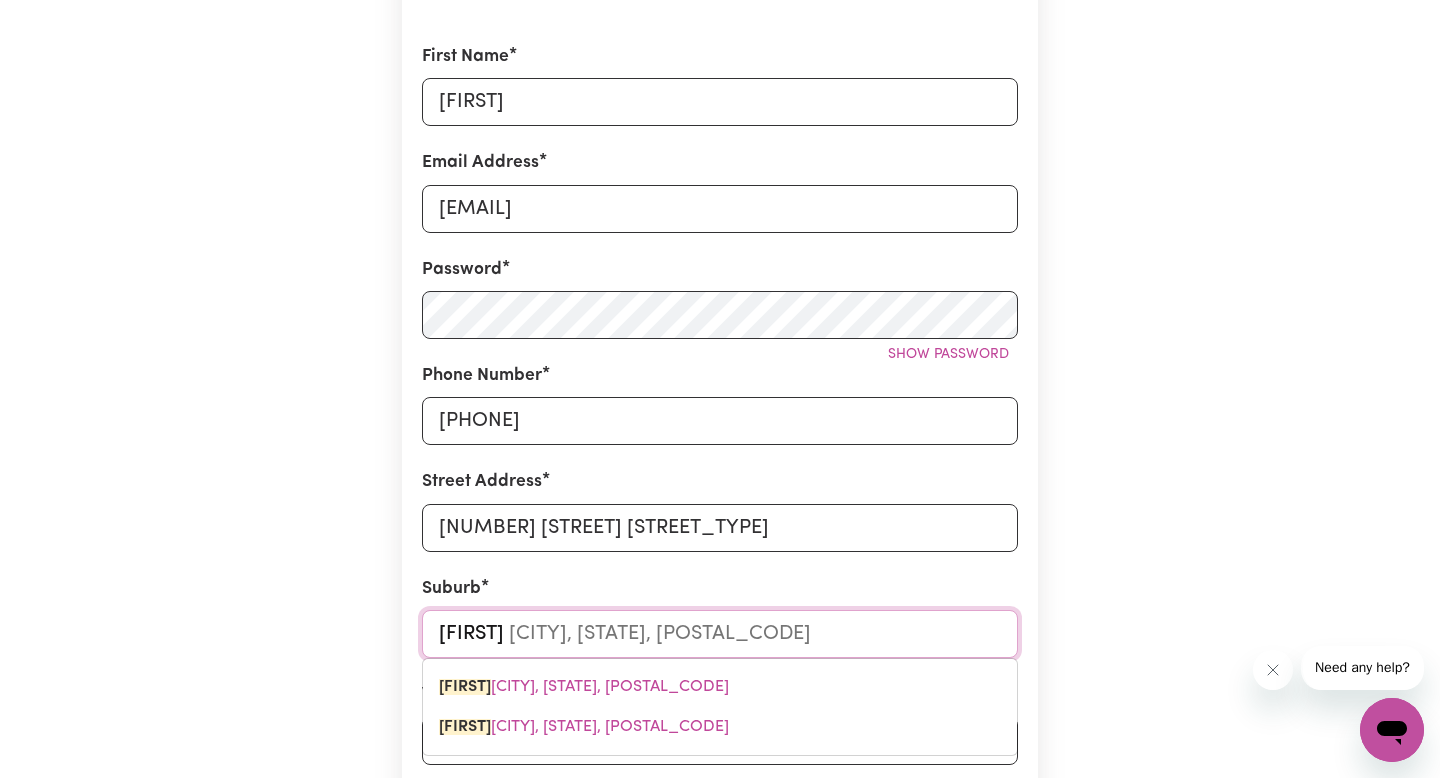 type on "[FIRST]" 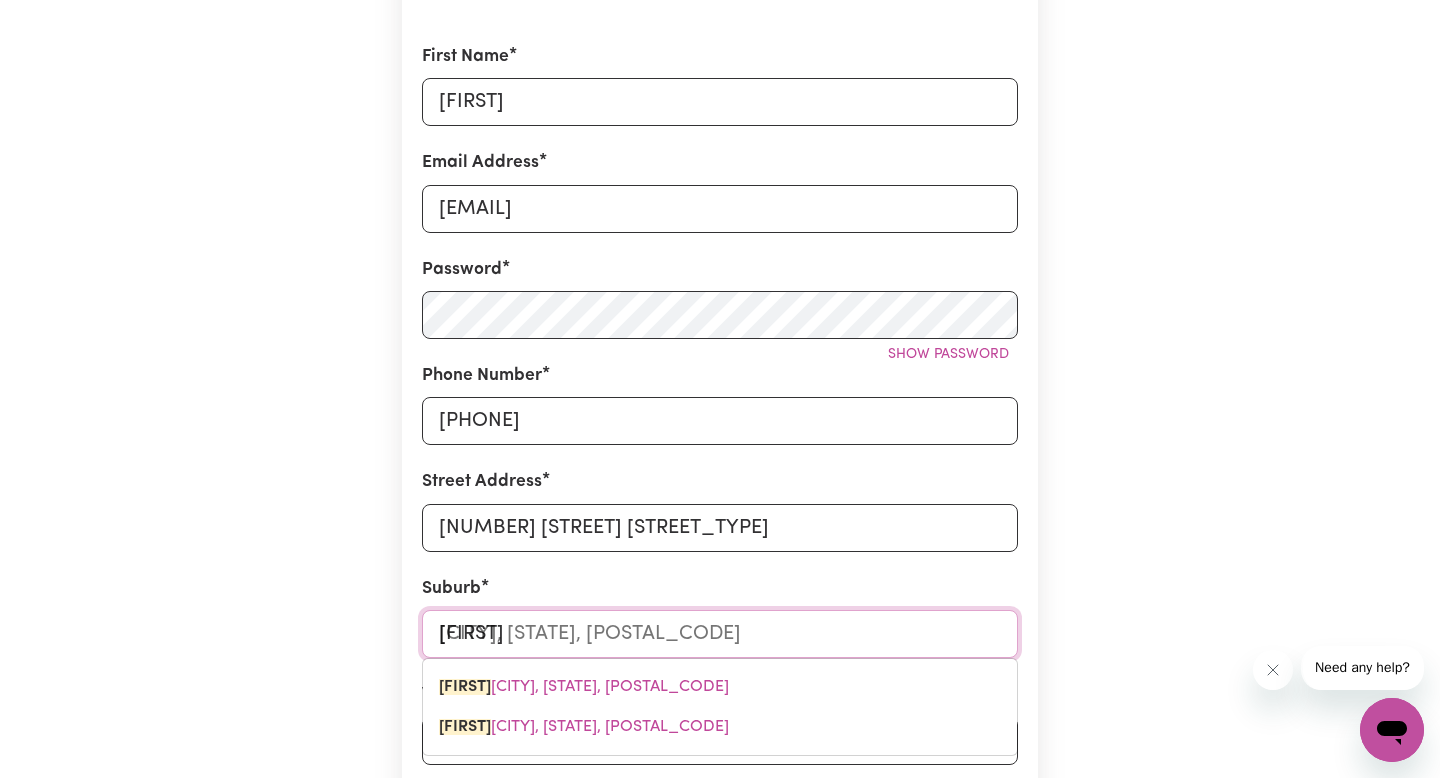 type on "[FIRST]" 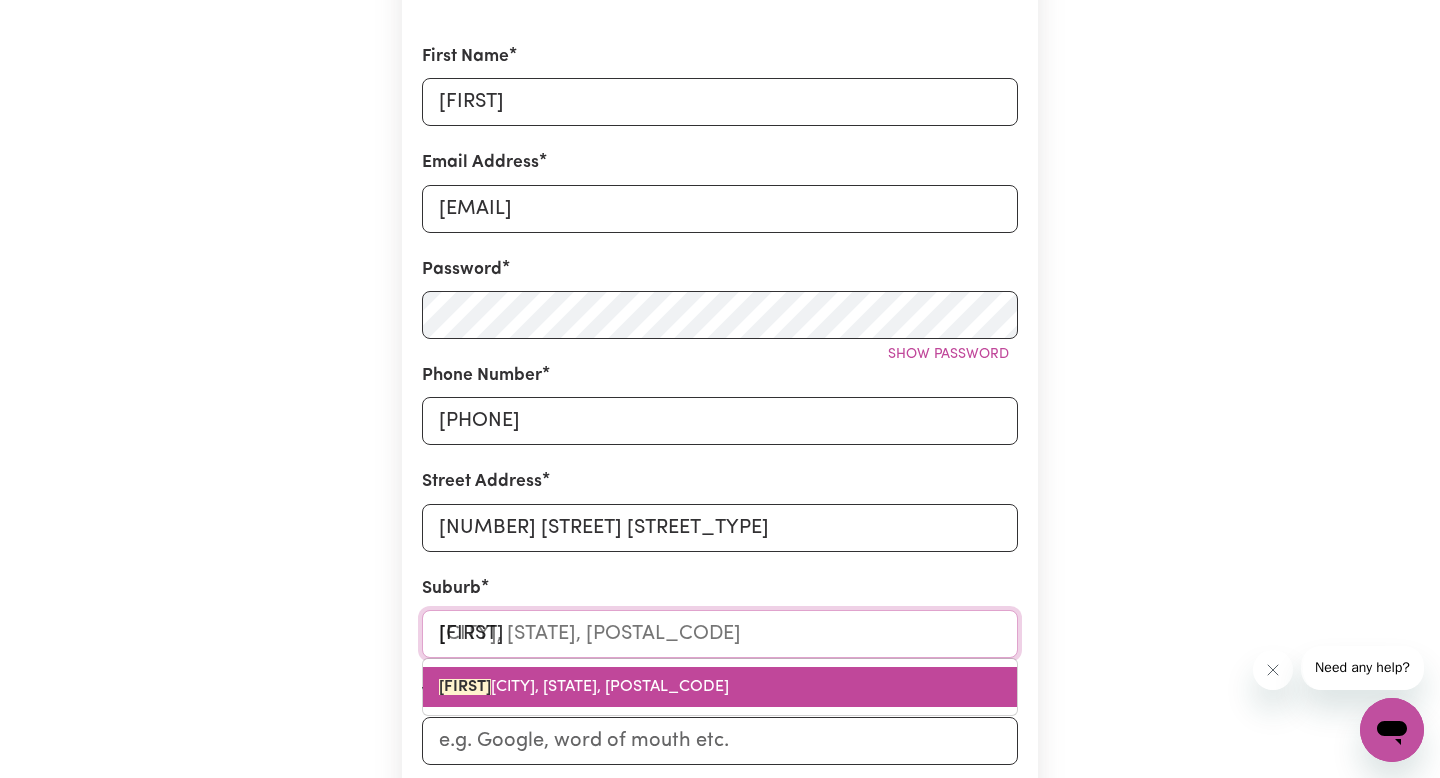 click on "[FIRST] [CITY], [STATE], [POSTAL_CODE]" at bounding box center [584, 687] 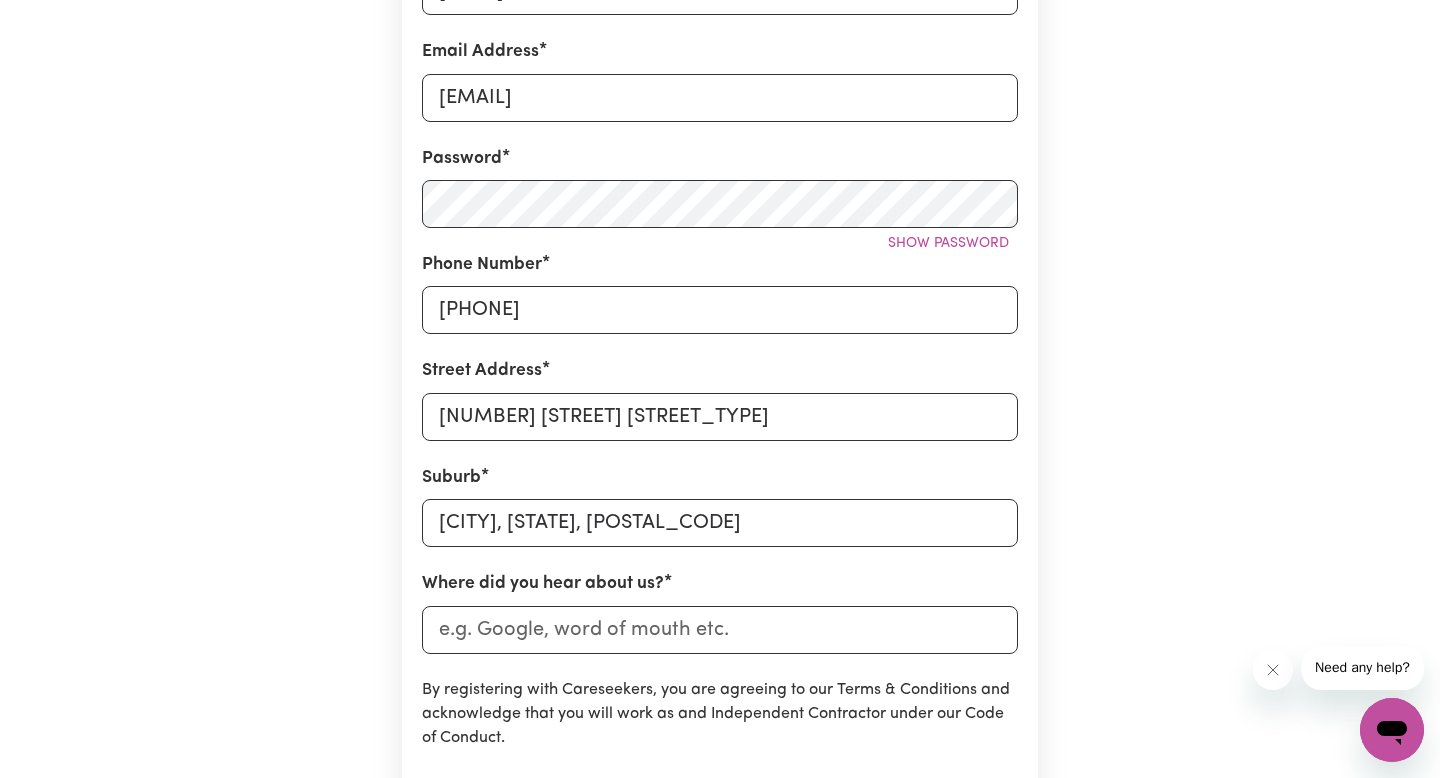 scroll, scrollTop: 504, scrollLeft: 0, axis: vertical 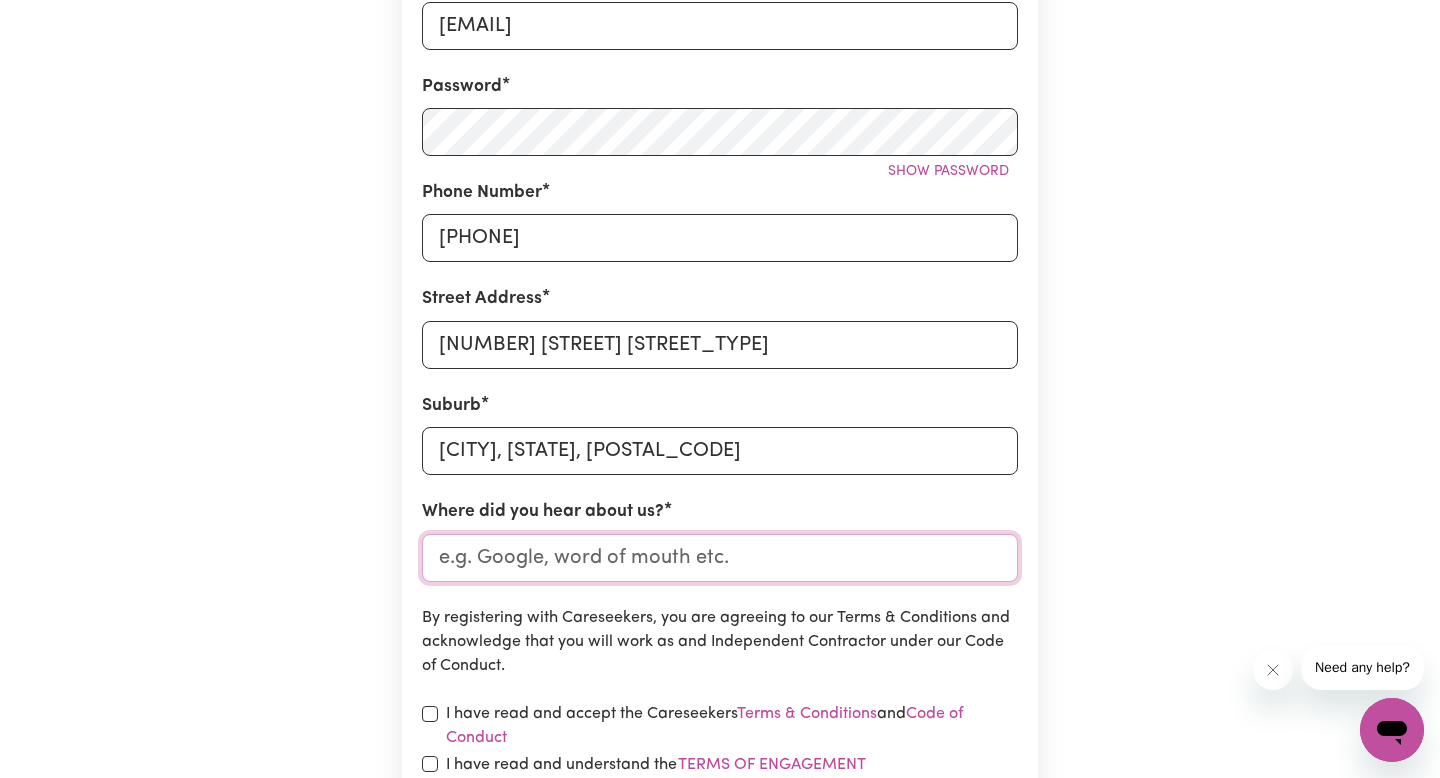 click on "Where did you hear about us?" at bounding box center (720, 558) 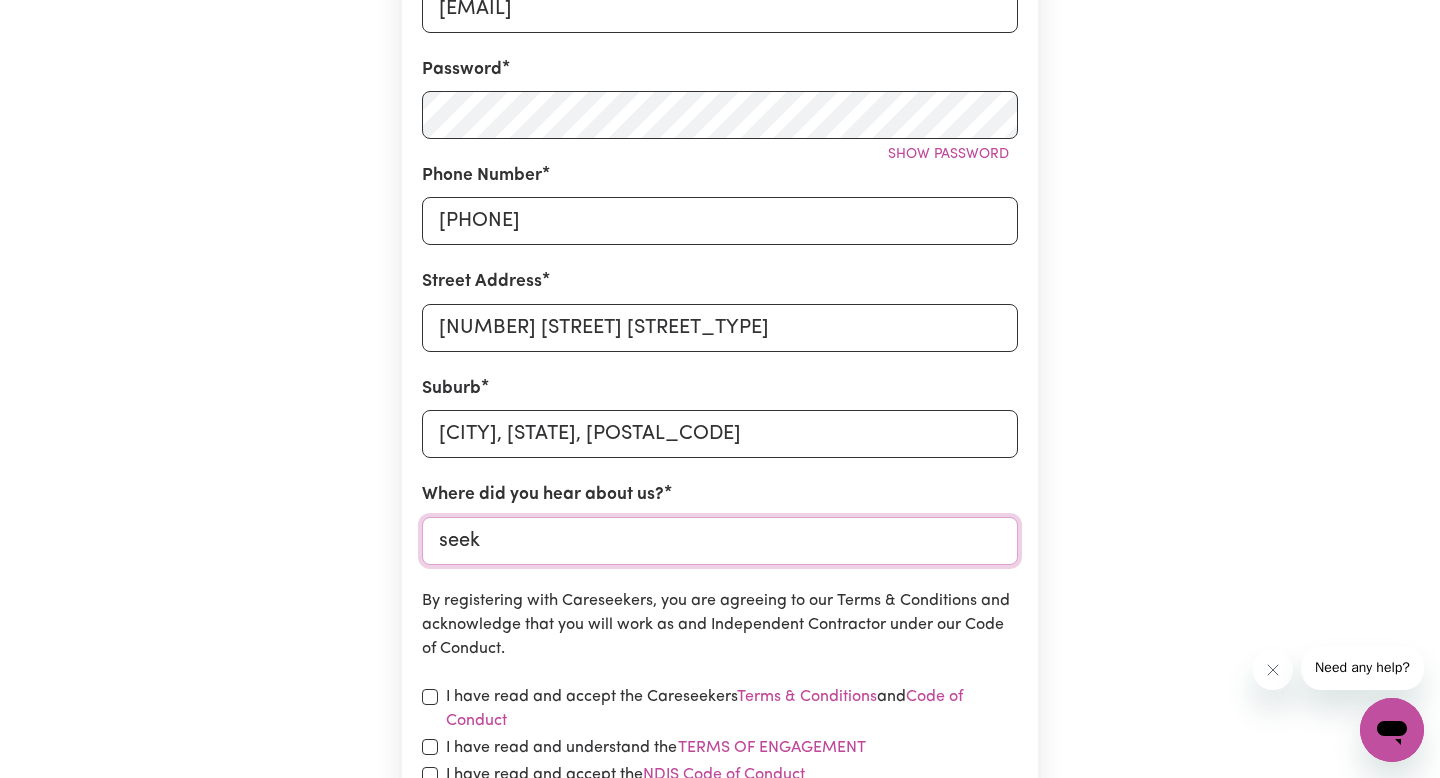 scroll, scrollTop: 522, scrollLeft: 0, axis: vertical 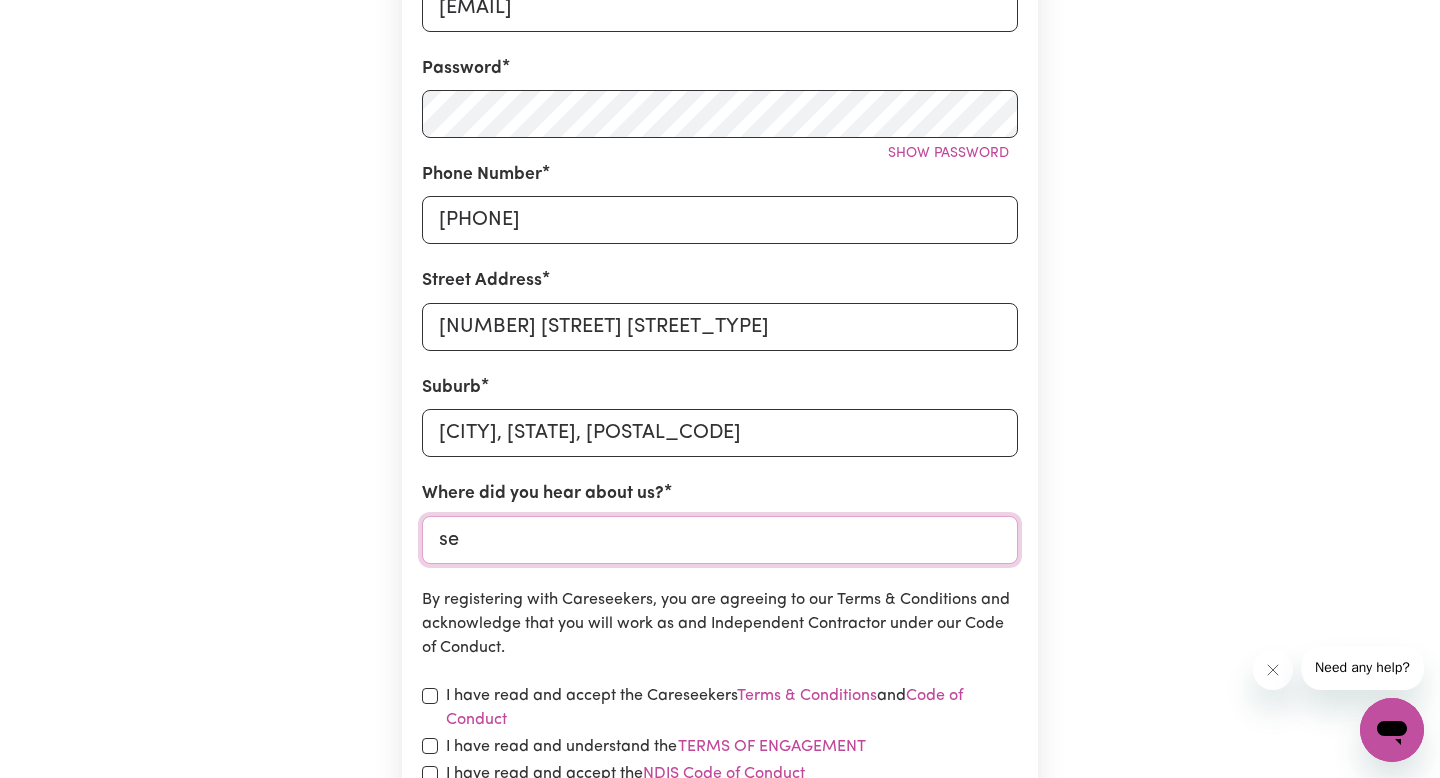 type on "s" 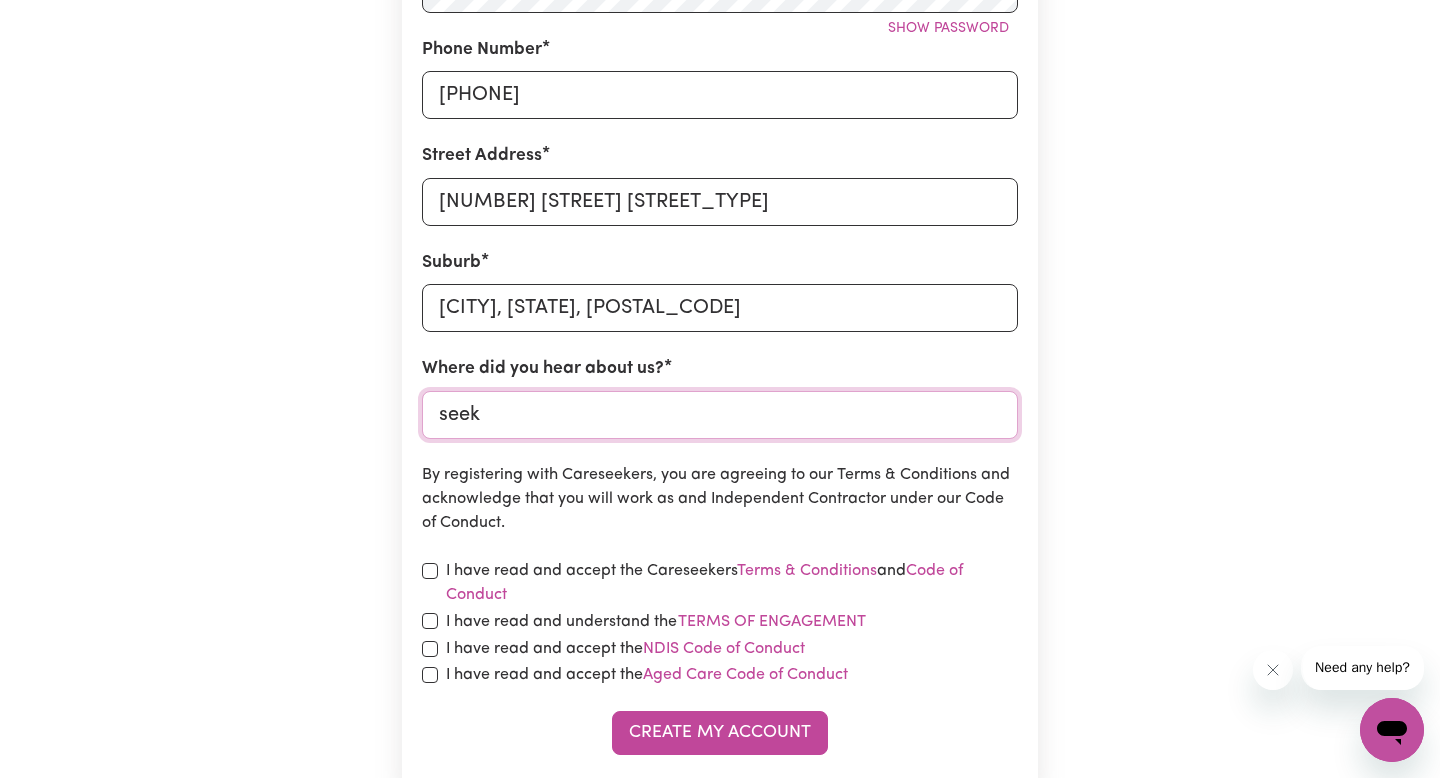 scroll, scrollTop: 644, scrollLeft: 0, axis: vertical 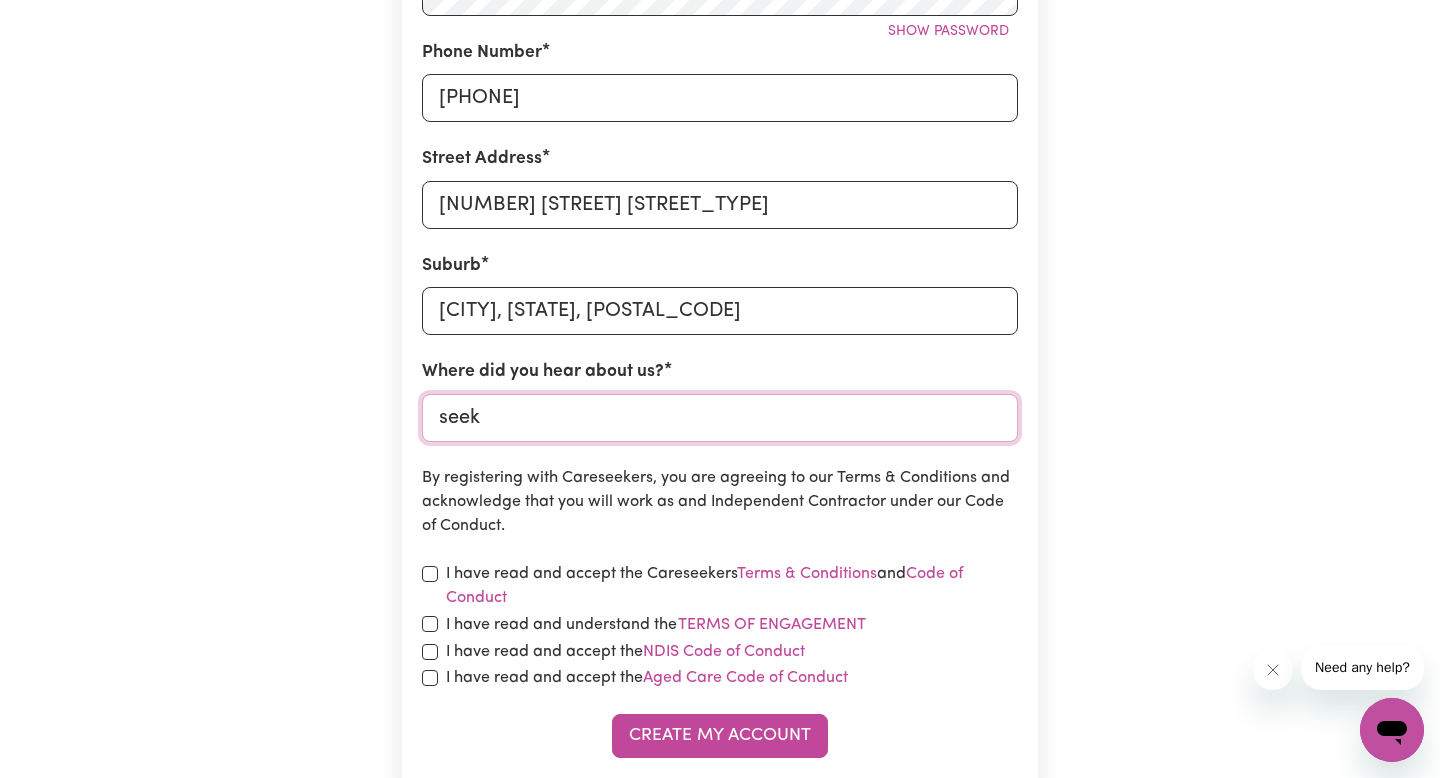 type on "seek" 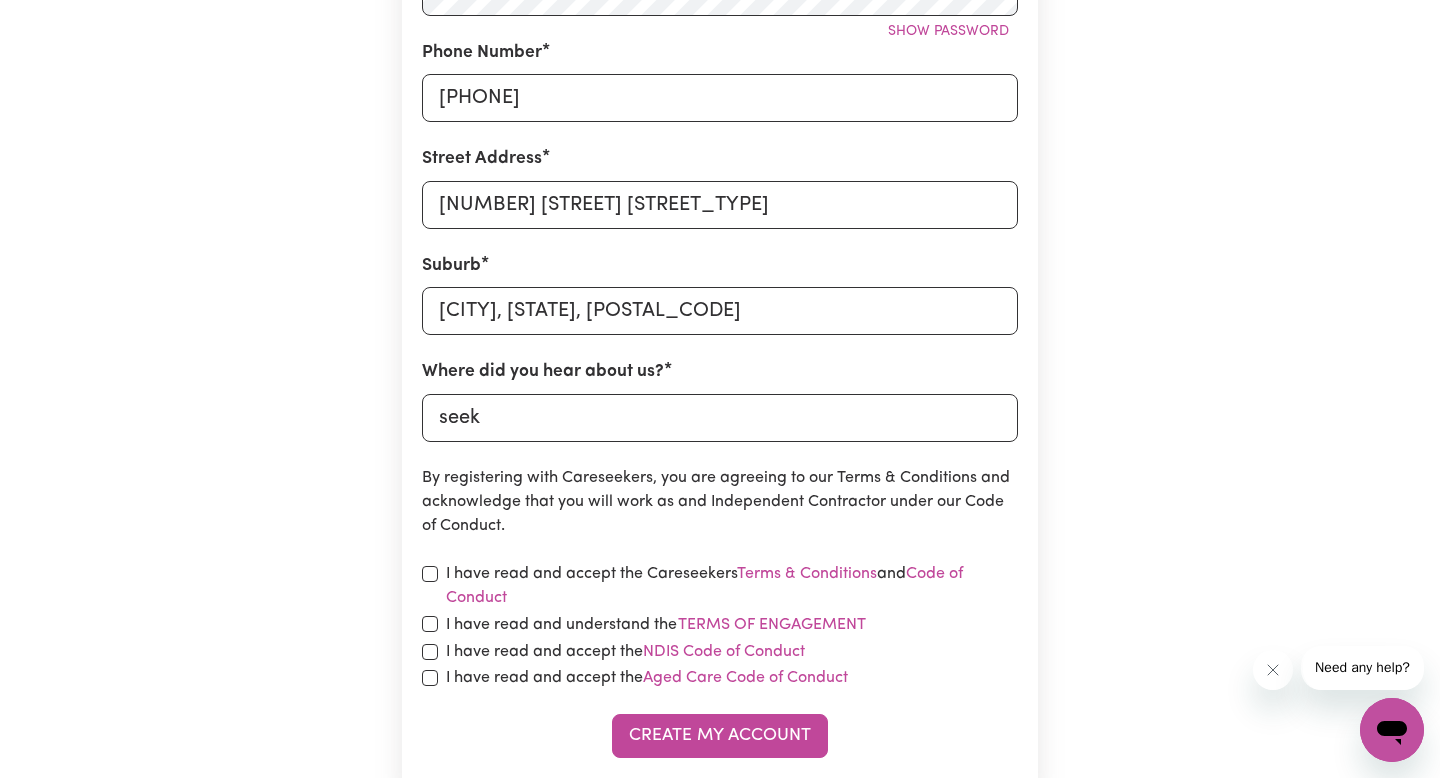 click on "I have read and accept the Careseekers  Terms & Conditions  and  Code of Conduct" at bounding box center [732, 586] 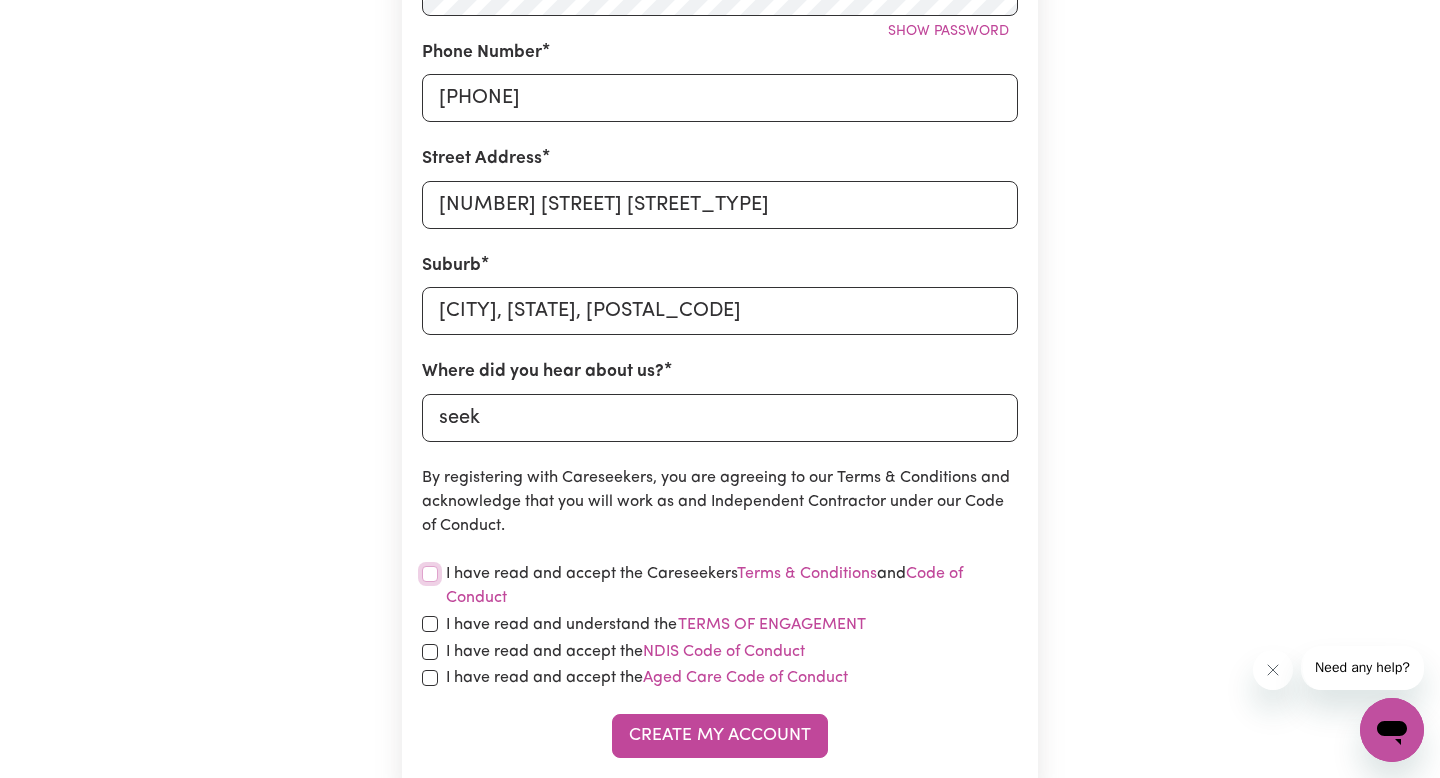 click at bounding box center (430, 574) 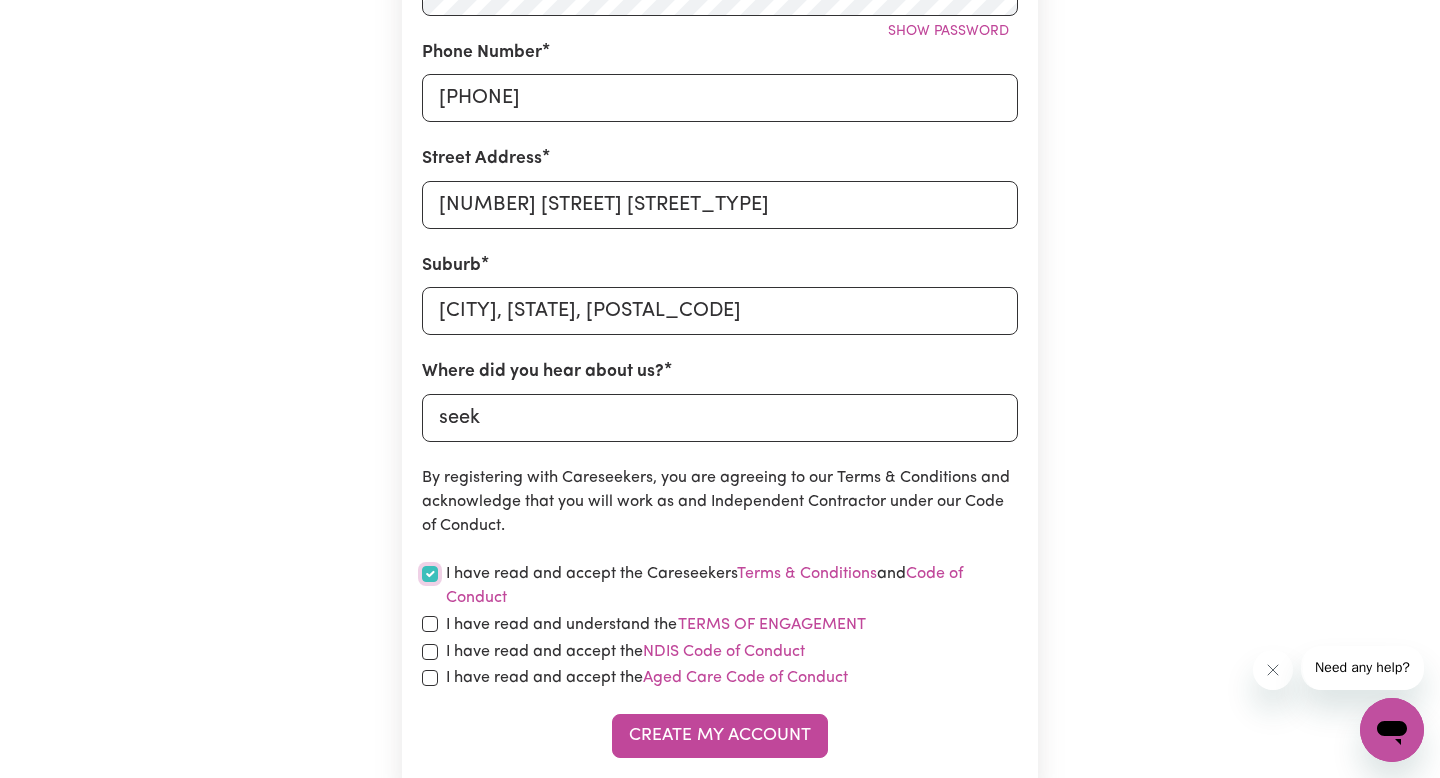 checkbox on "true" 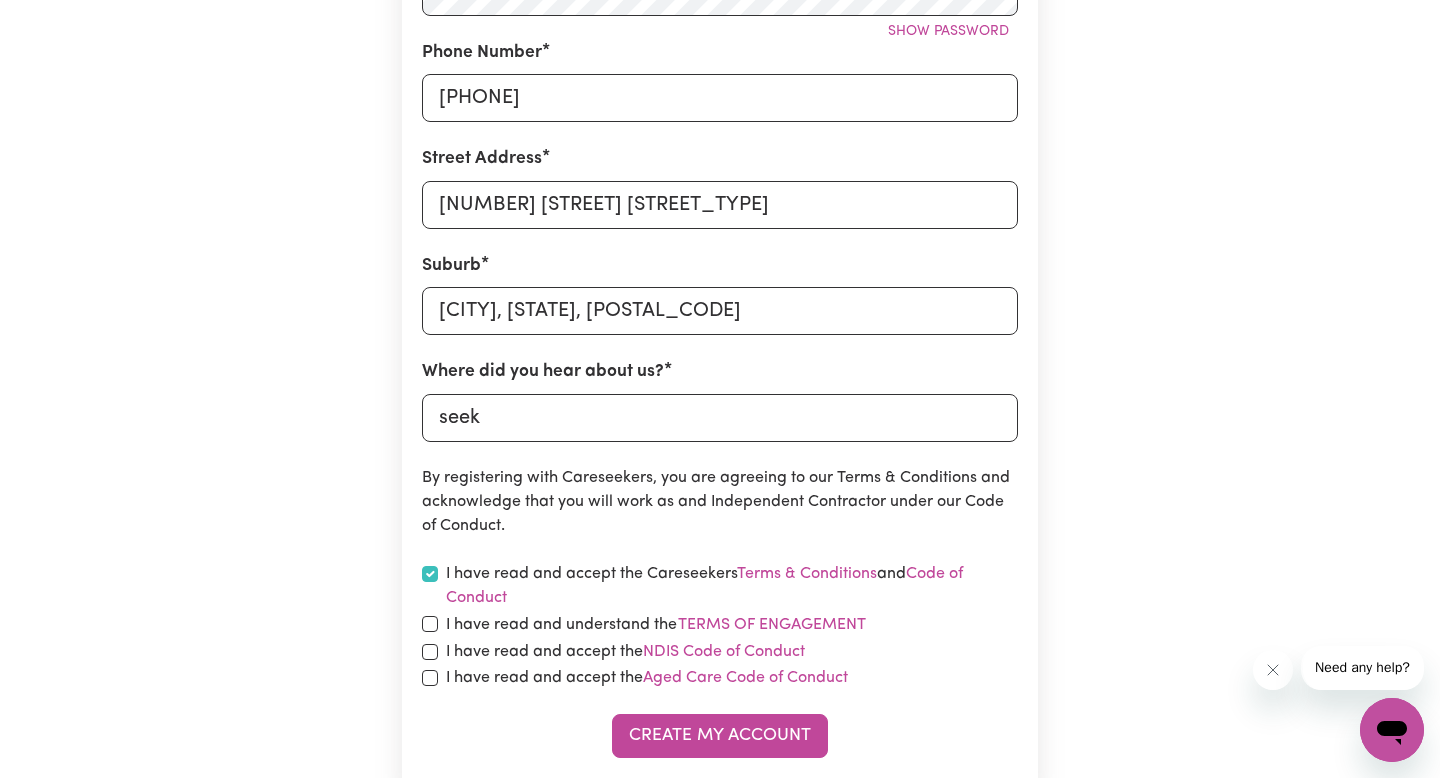 click on "I have read and understand the  Terms of Engagement" at bounding box center (720, 625) 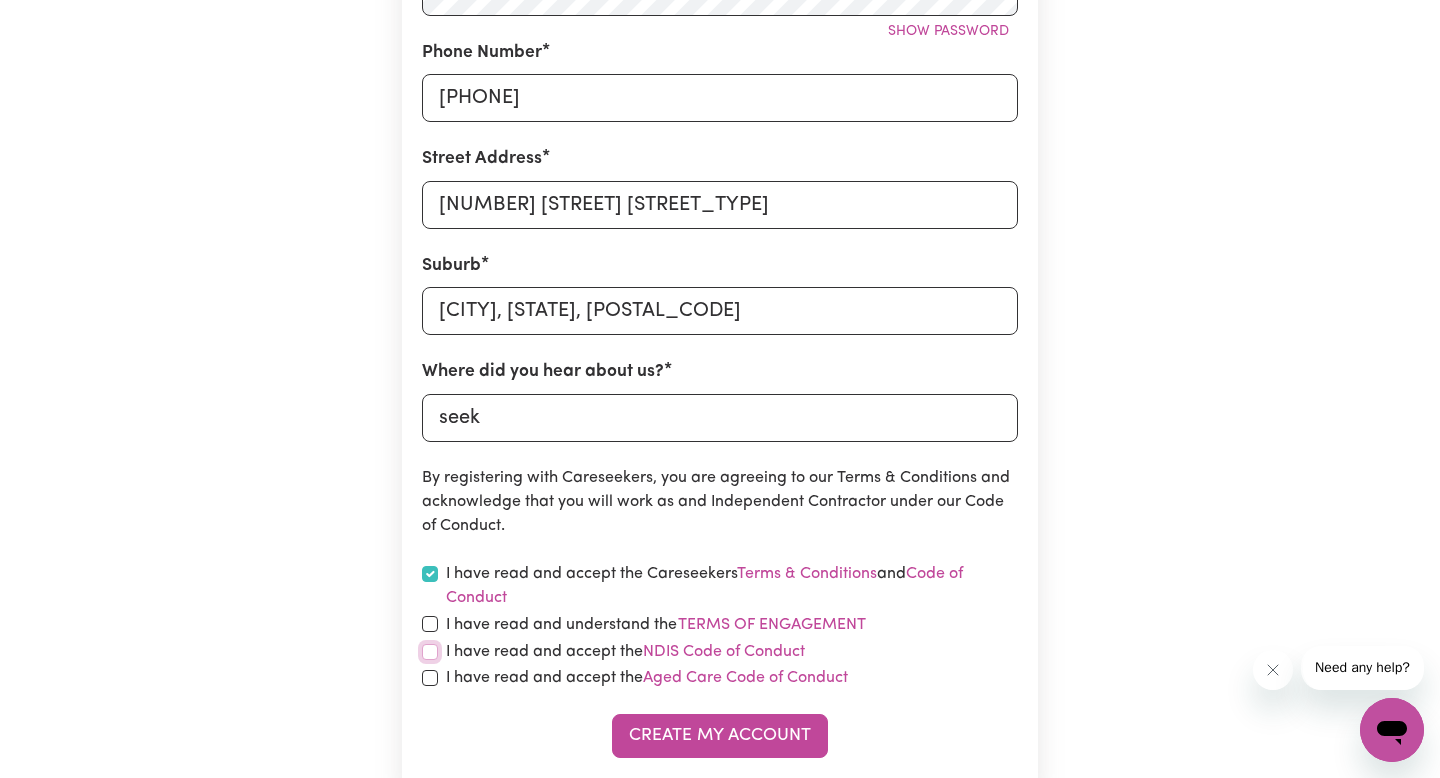 click at bounding box center [430, 652] 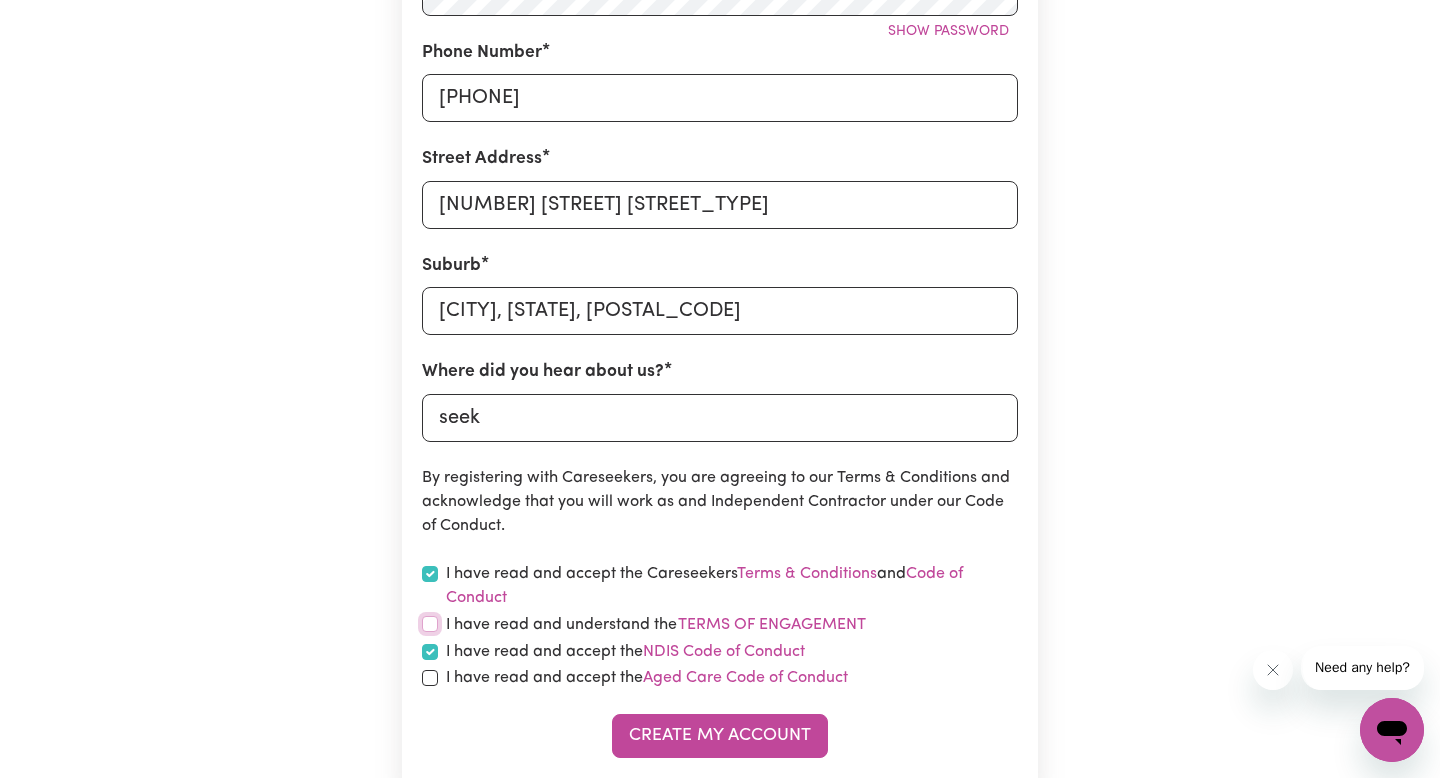 click at bounding box center [430, 624] 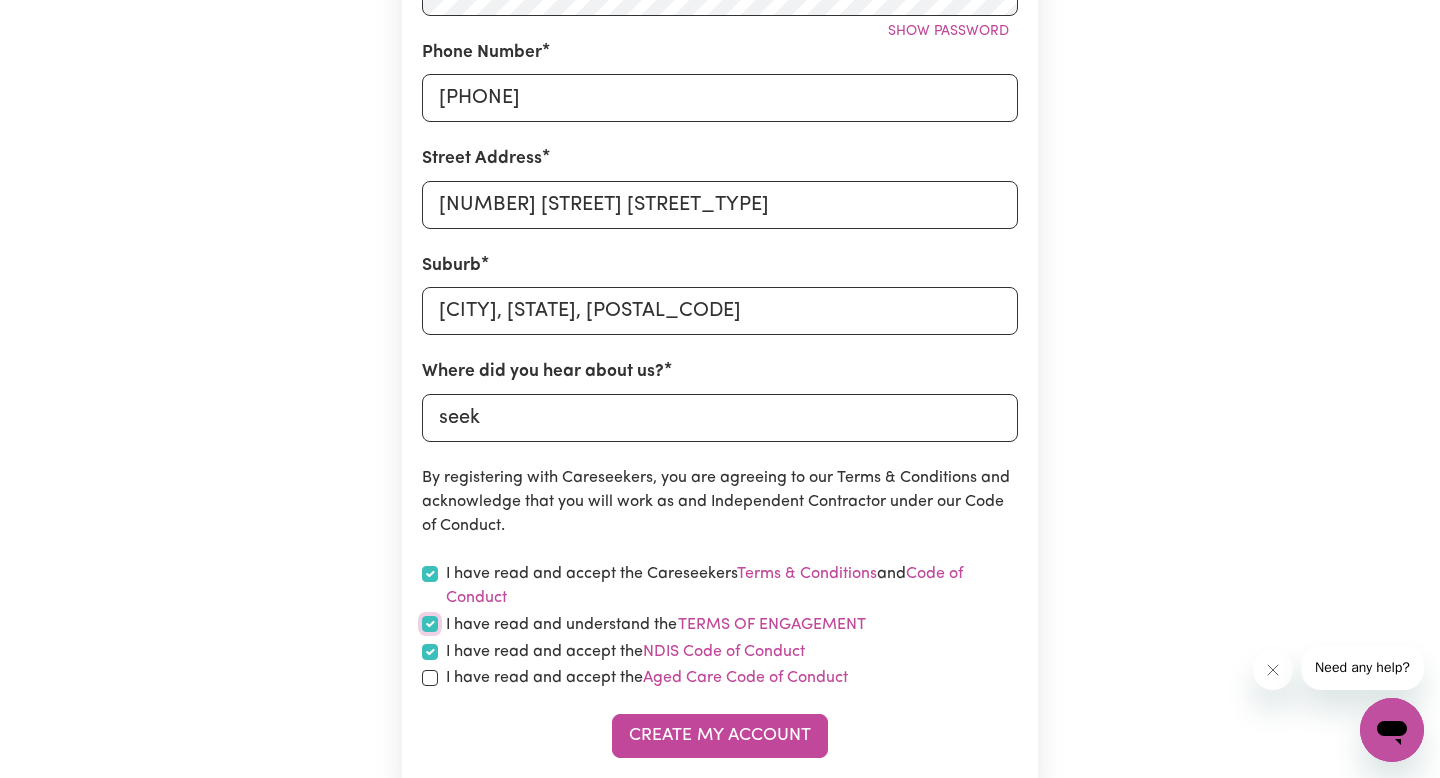 checkbox on "true" 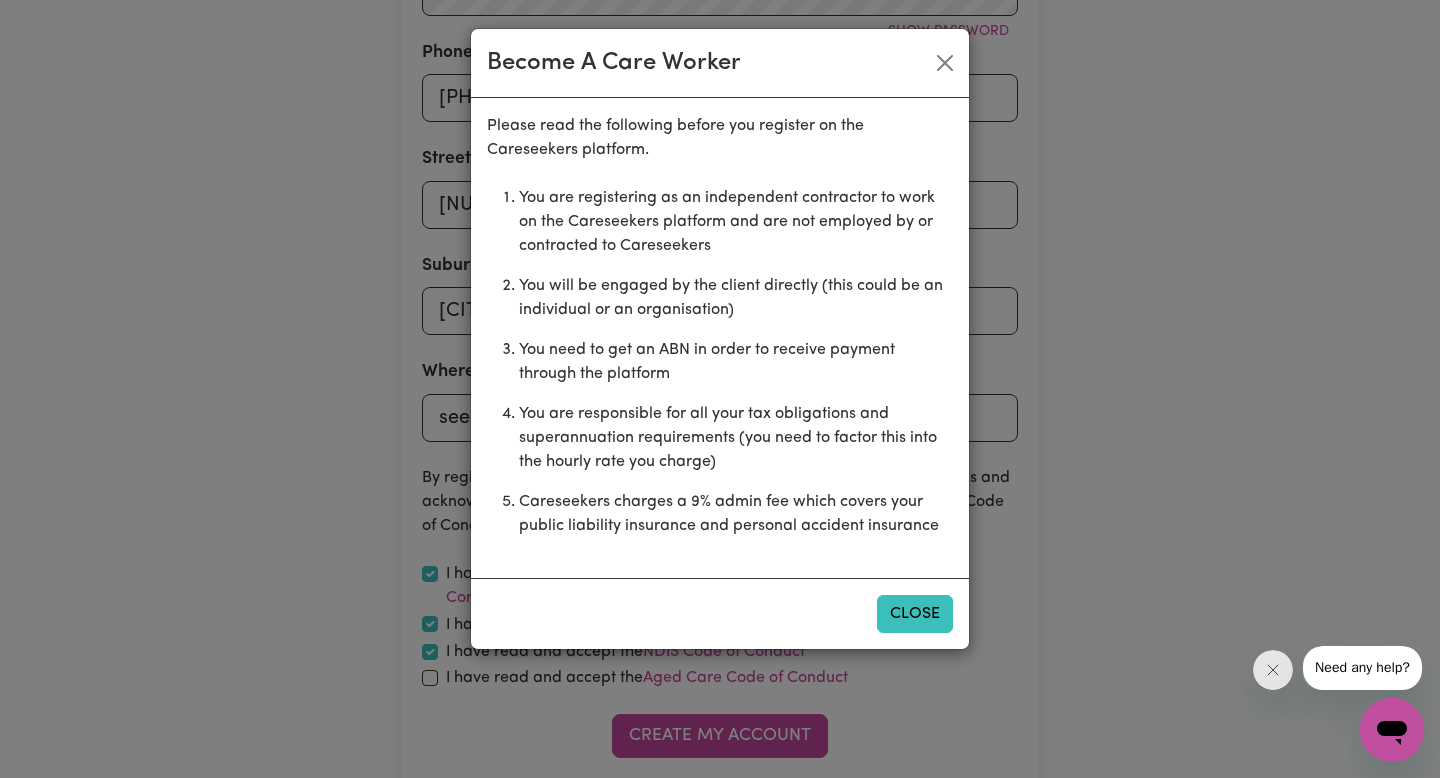 click on "Close" at bounding box center (915, 614) 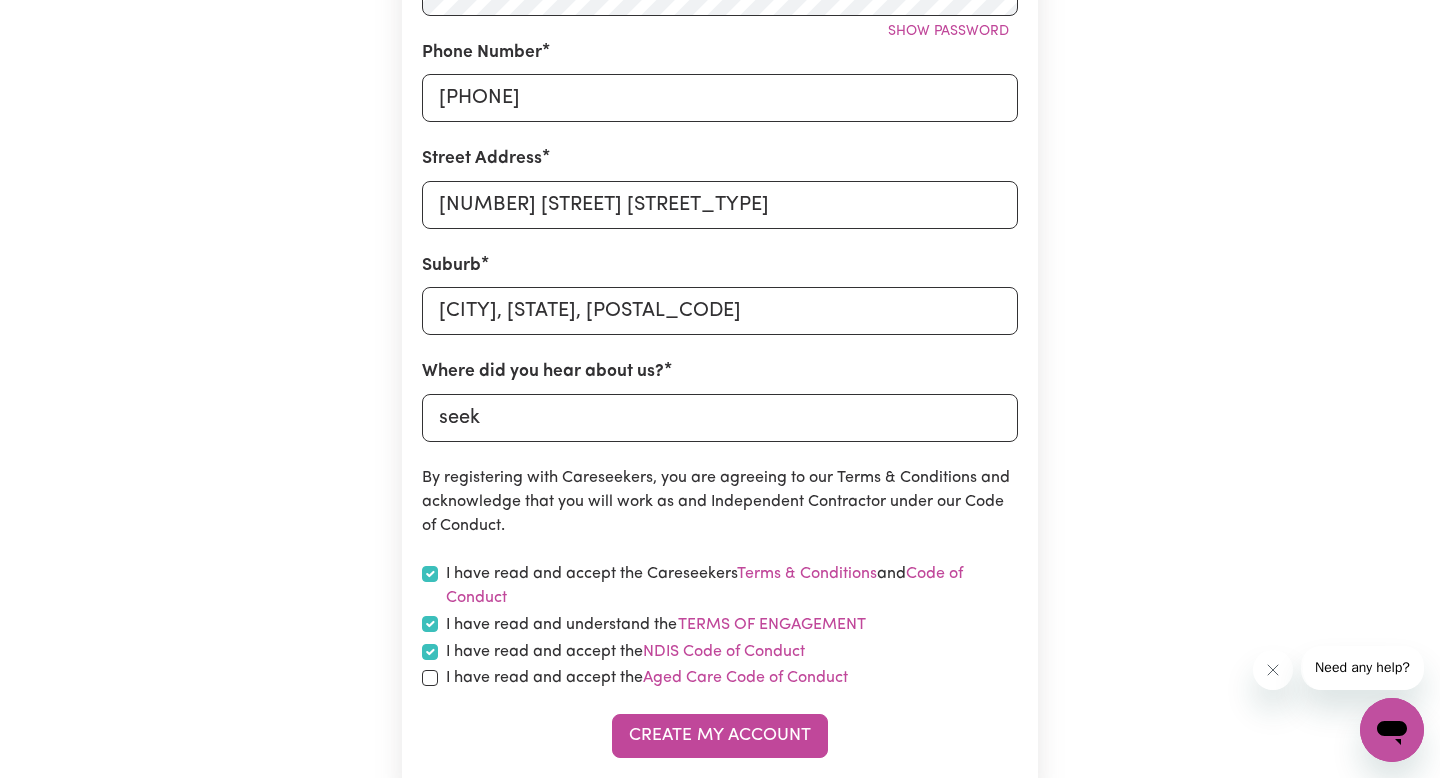click on "Create A Care Worker Account To register as a care worker you need to create an account with us. First Name [FIRST] Email Address [EMAIL] Password Show password Phone Number [PHONE] Street Address [STREET_ADDRESS] Suburb [CITY], [STATE], [POSTAL_CODE] Where did you hear about us? seek By registering with Careseekers, you are agreeing to our Terms & Conditions and acknowledge that you will work as and Independent Contractor under our Code of Conduct. I have read and accept the Careseekers Terms & Conditions and Code of Conduct I have read and understand the Terms of Engagement I have read and accept the NDIS Code of Conduct I have read and accept the Aged Care Code of Conduct Create My Account" at bounding box center [720, 144] 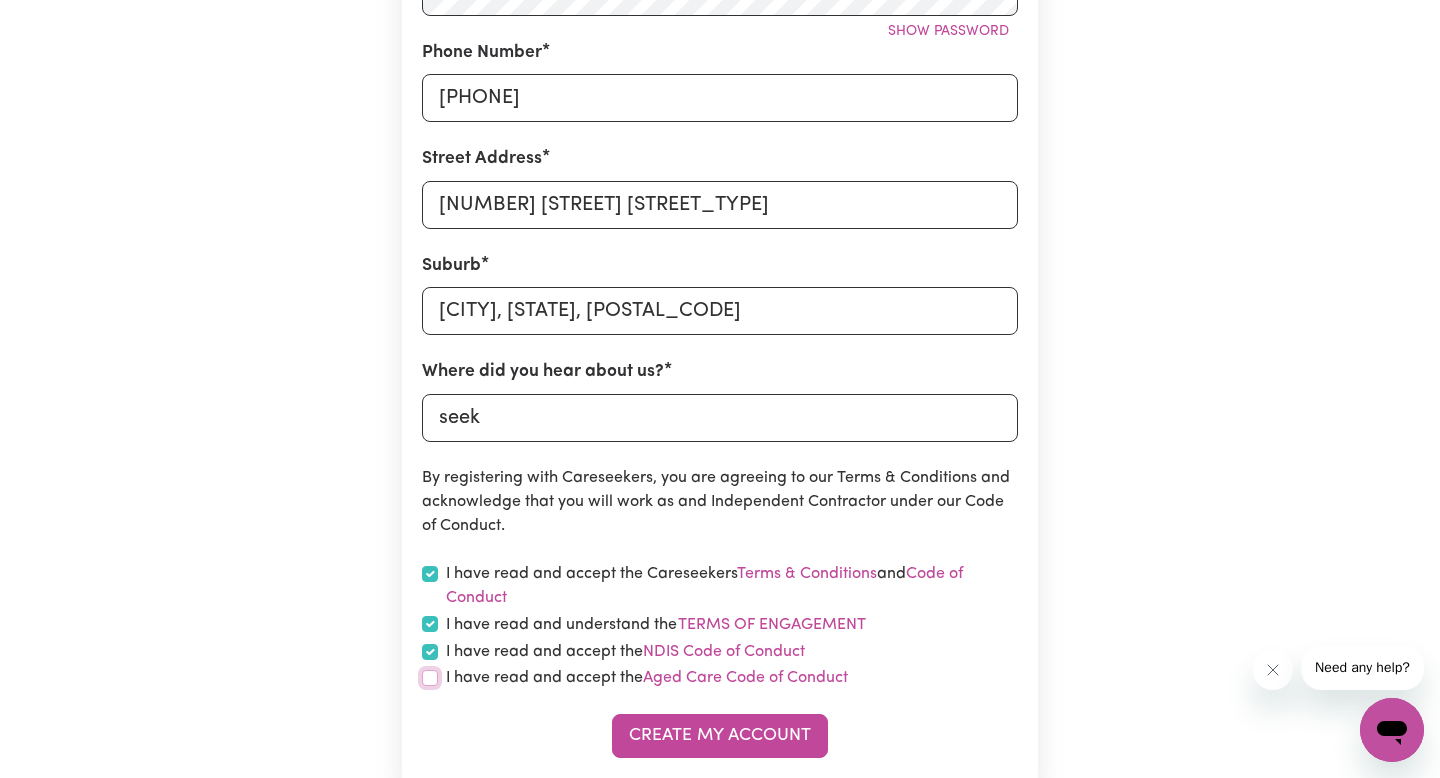 click at bounding box center (430, 678) 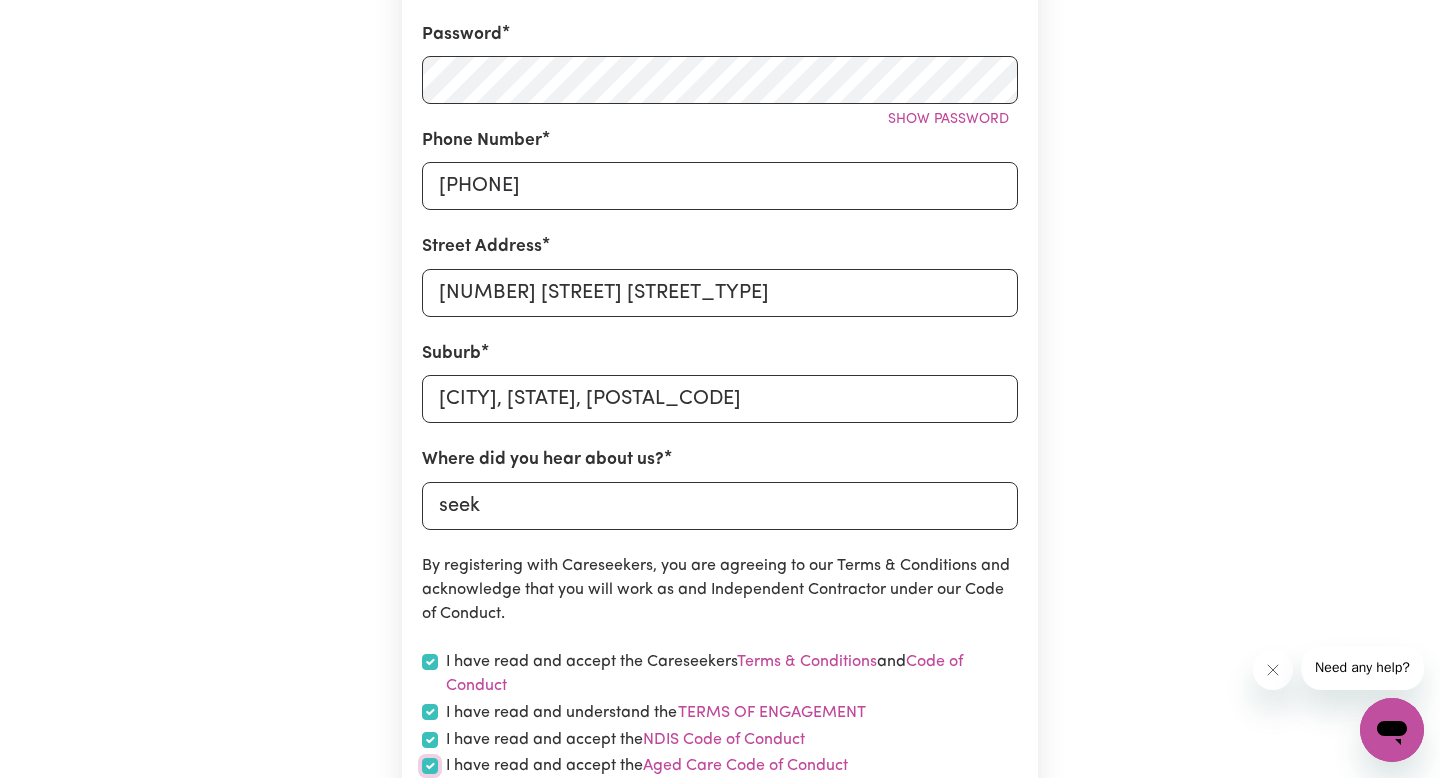 scroll, scrollTop: 959, scrollLeft: 0, axis: vertical 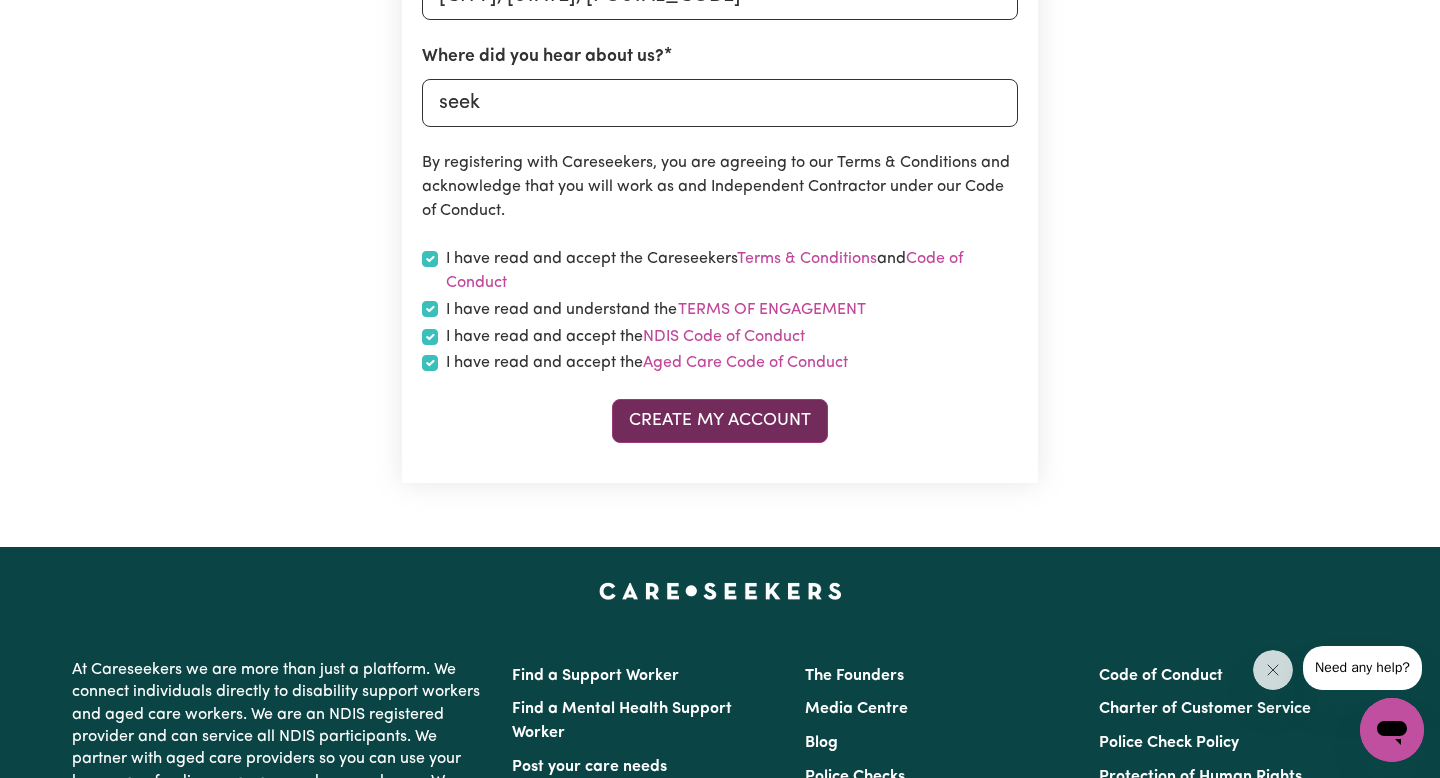 click on "Create My Account" at bounding box center [720, 421] 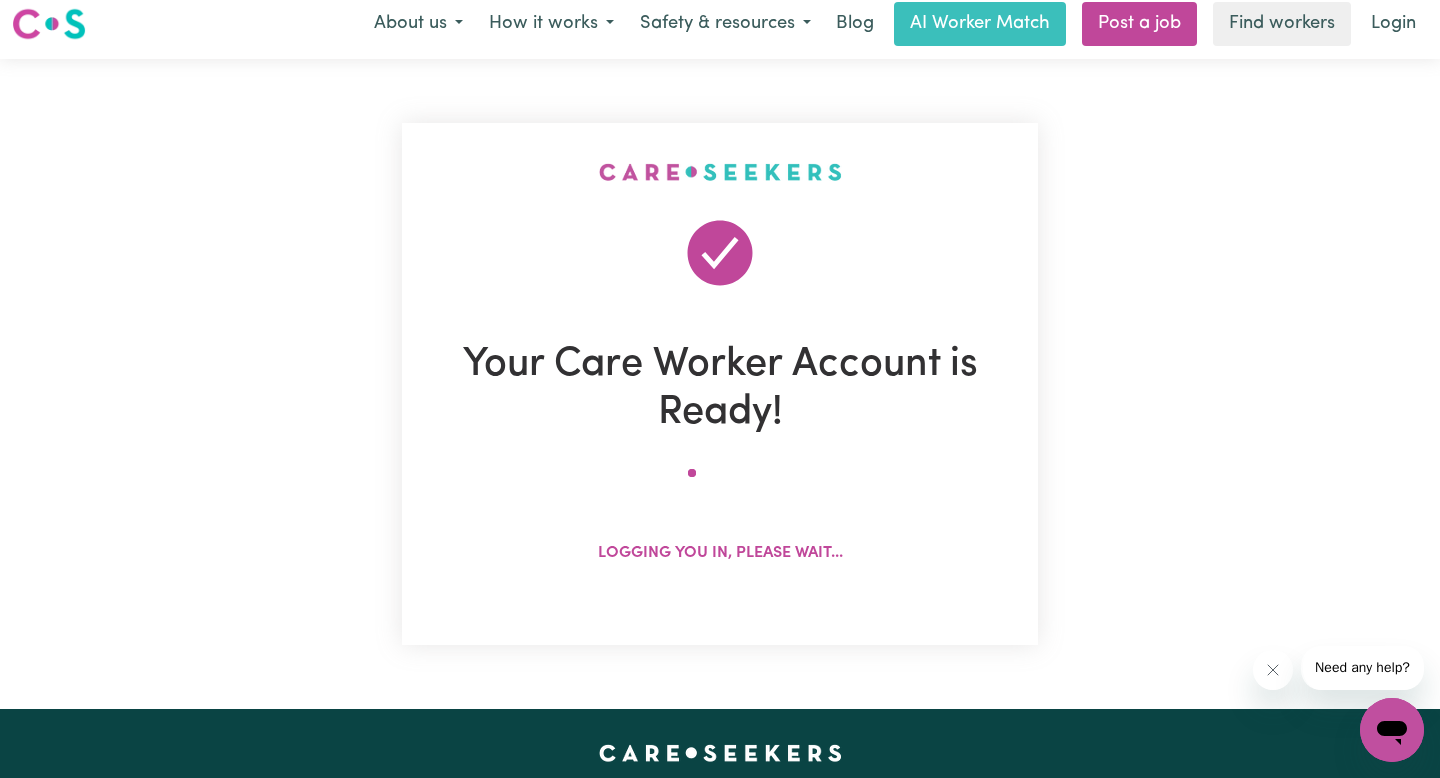 scroll, scrollTop: 0, scrollLeft: 0, axis: both 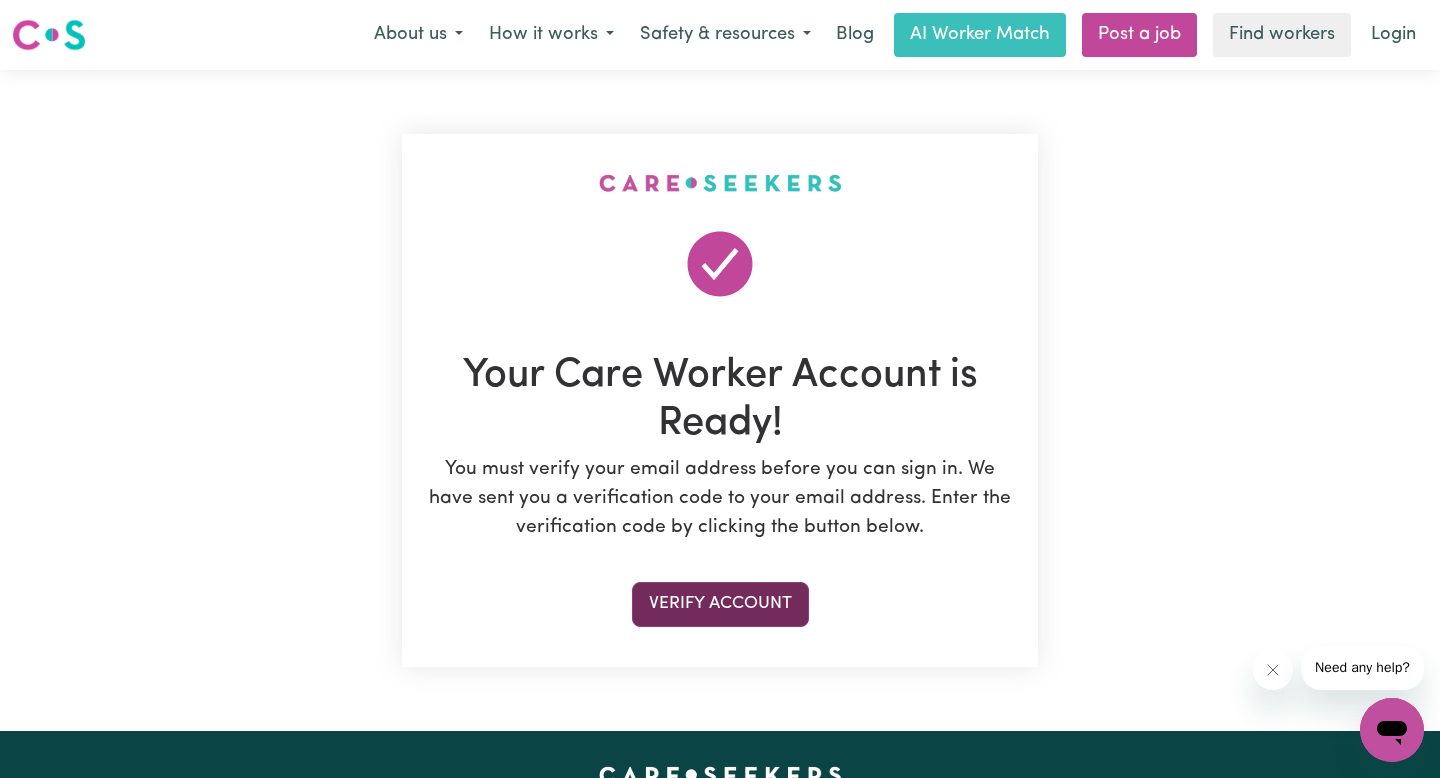 click on "Verify Account" at bounding box center (720, 604) 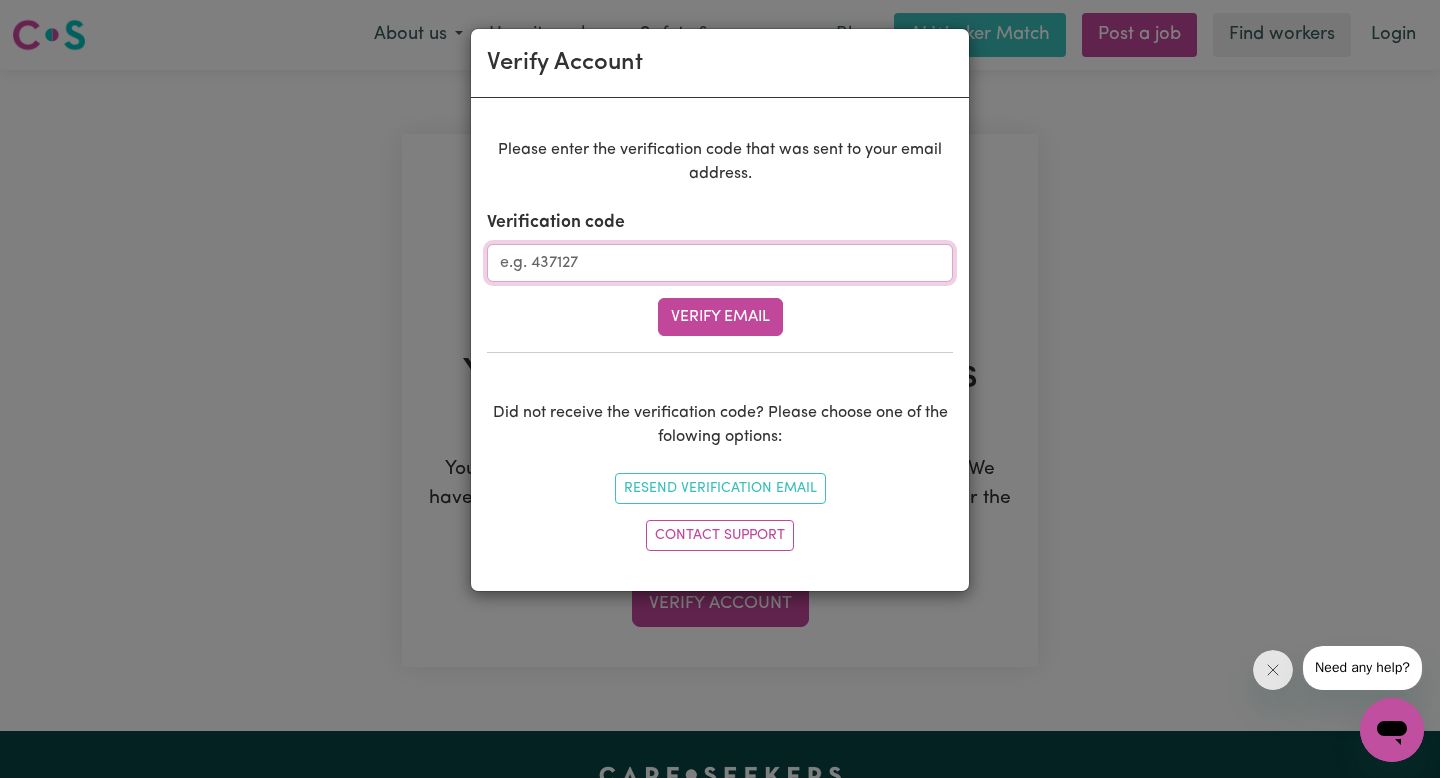 click on "Verification code" at bounding box center [720, 263] 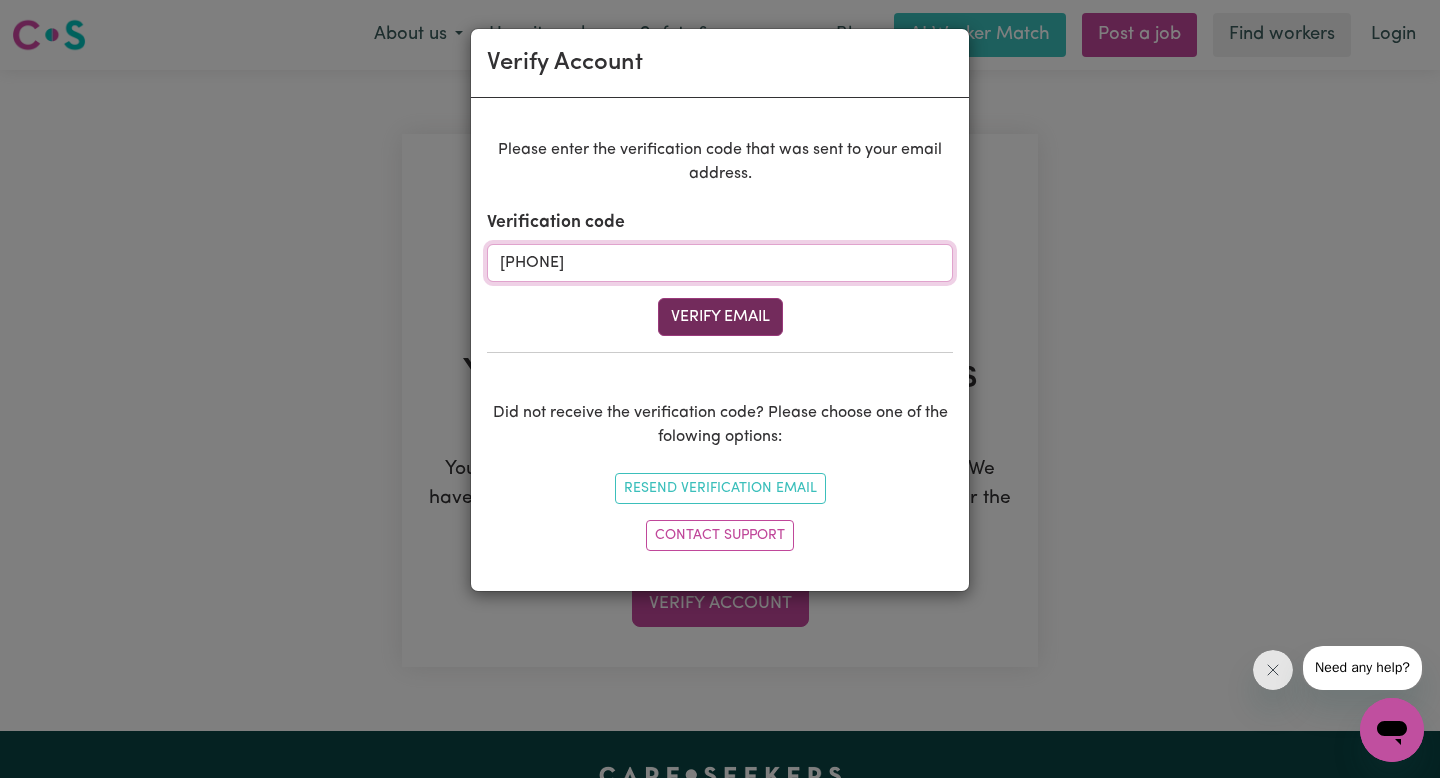 type on "[PHONE]" 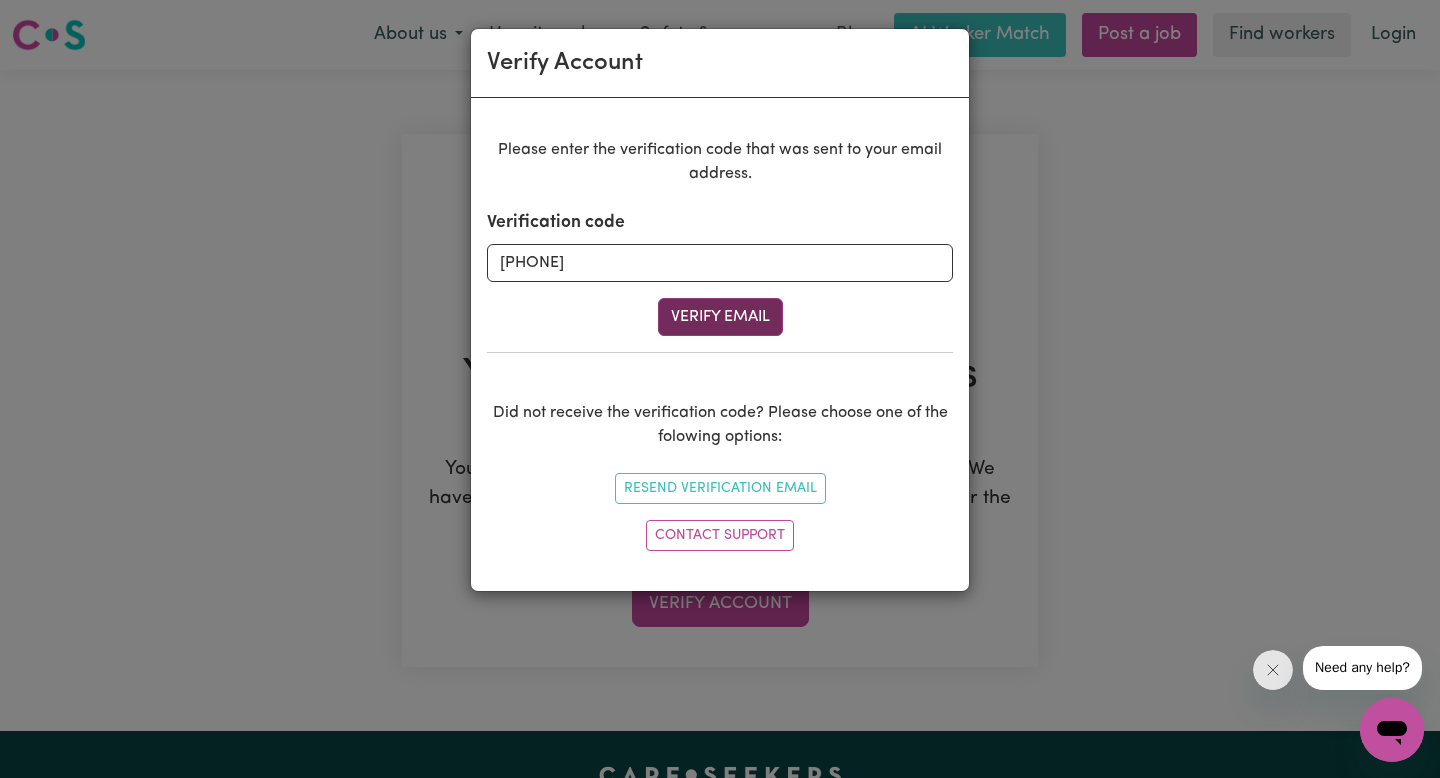 click on "Verify Email" at bounding box center [720, 317] 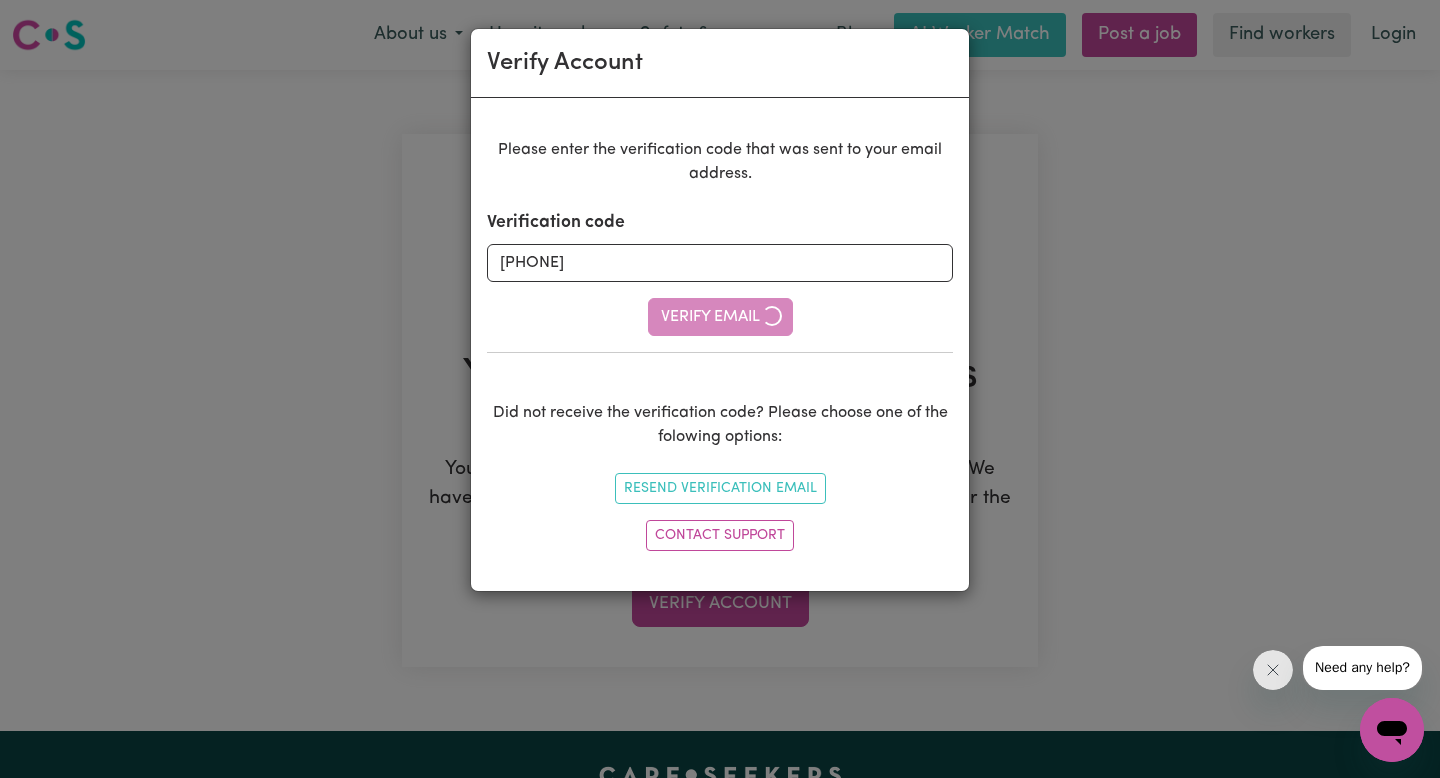 type 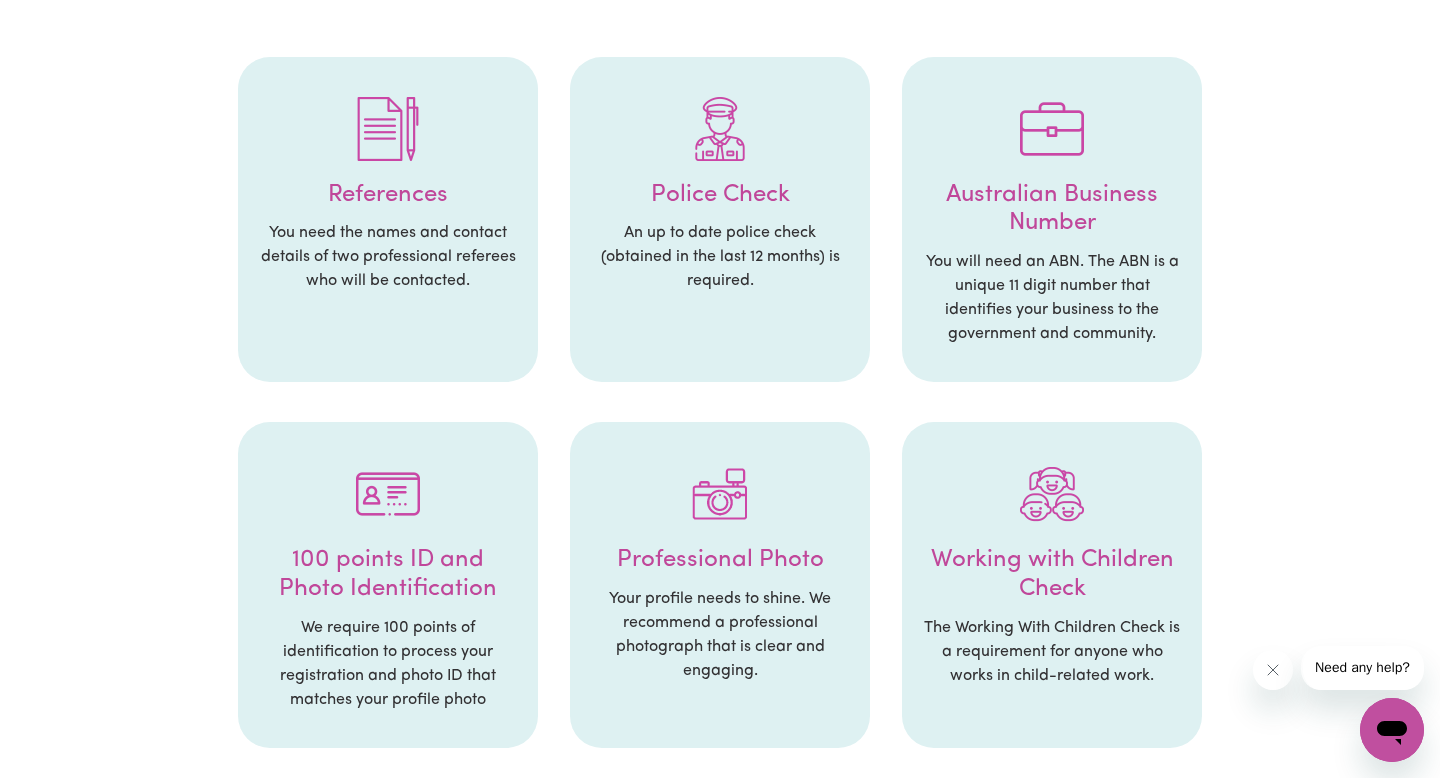 scroll, scrollTop: 1308, scrollLeft: 0, axis: vertical 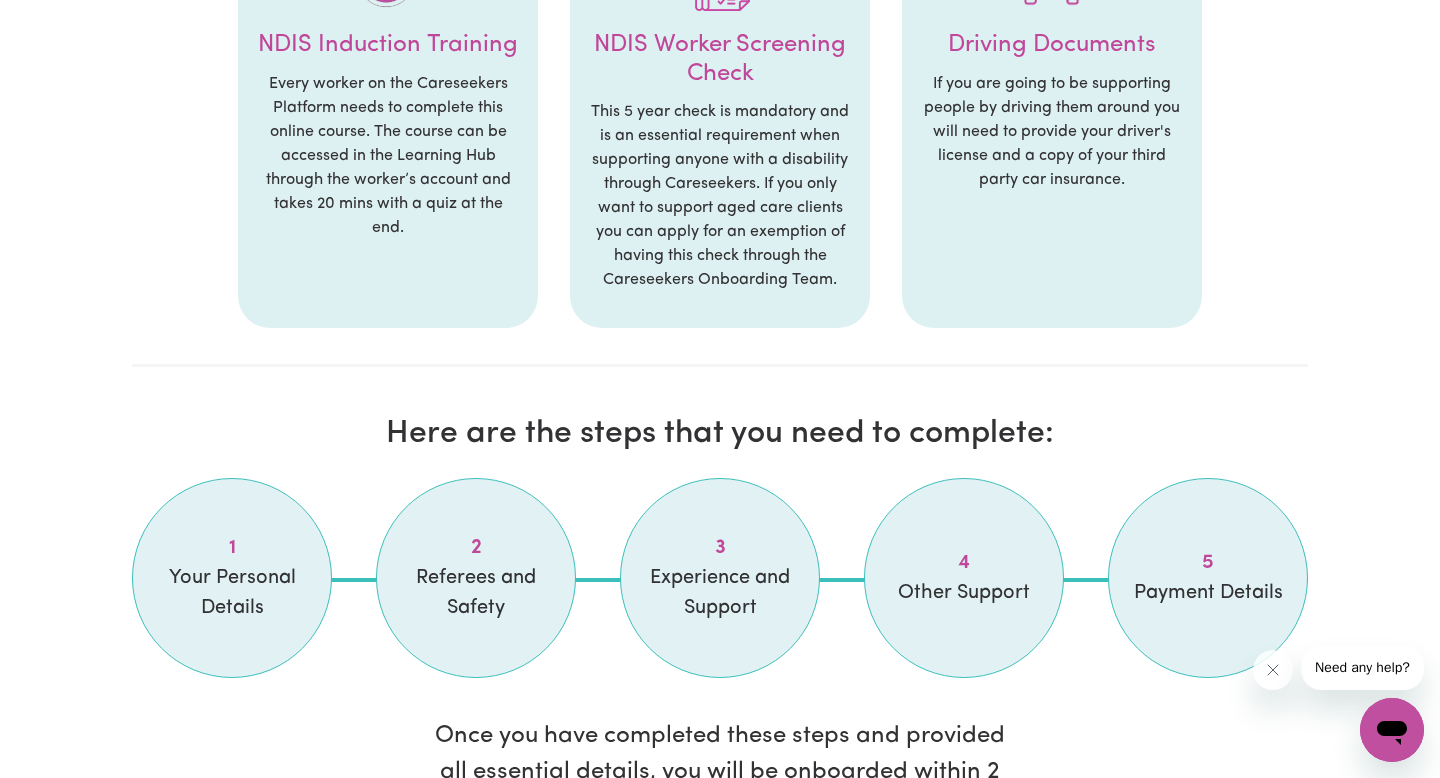 click on "5 Payment Details" at bounding box center (1208, 578) 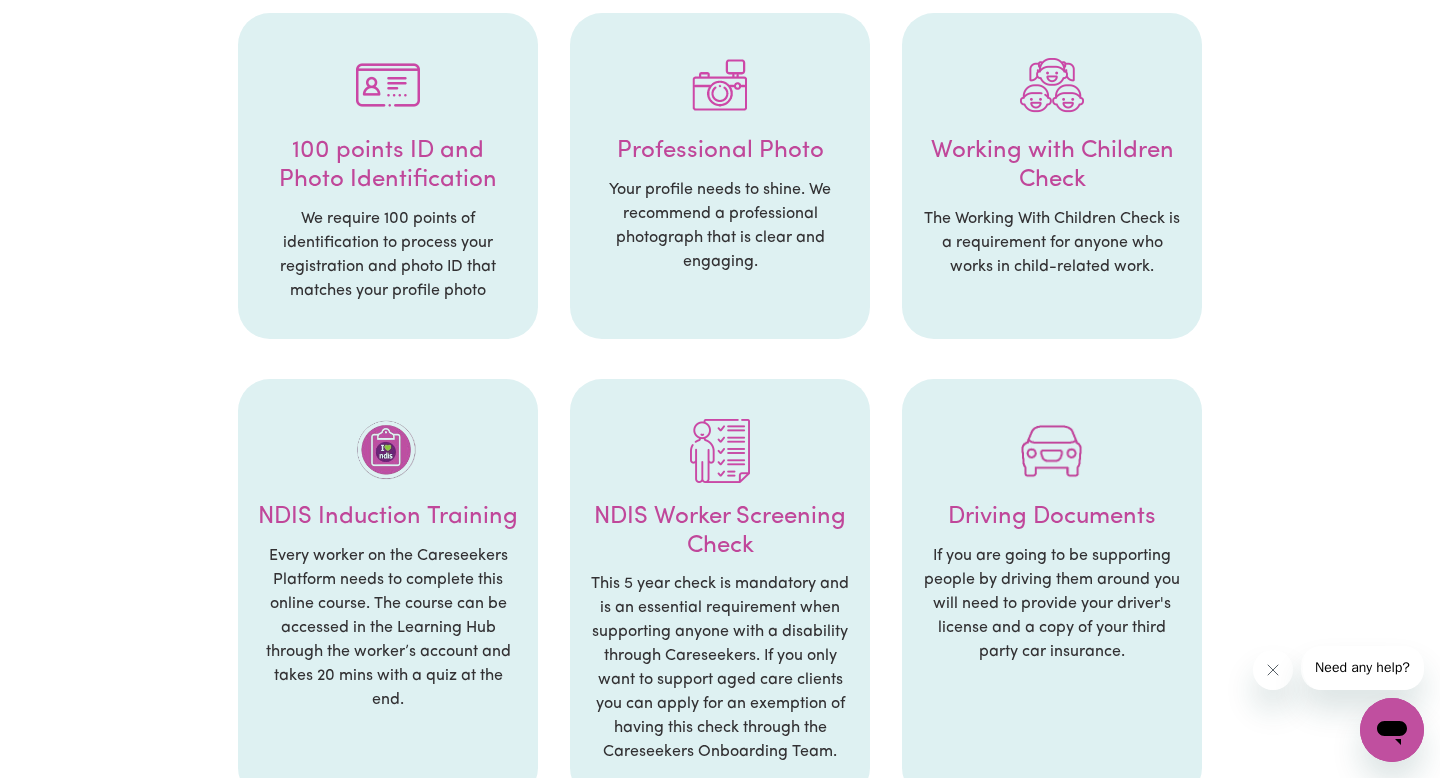 scroll, scrollTop: 776, scrollLeft: 0, axis: vertical 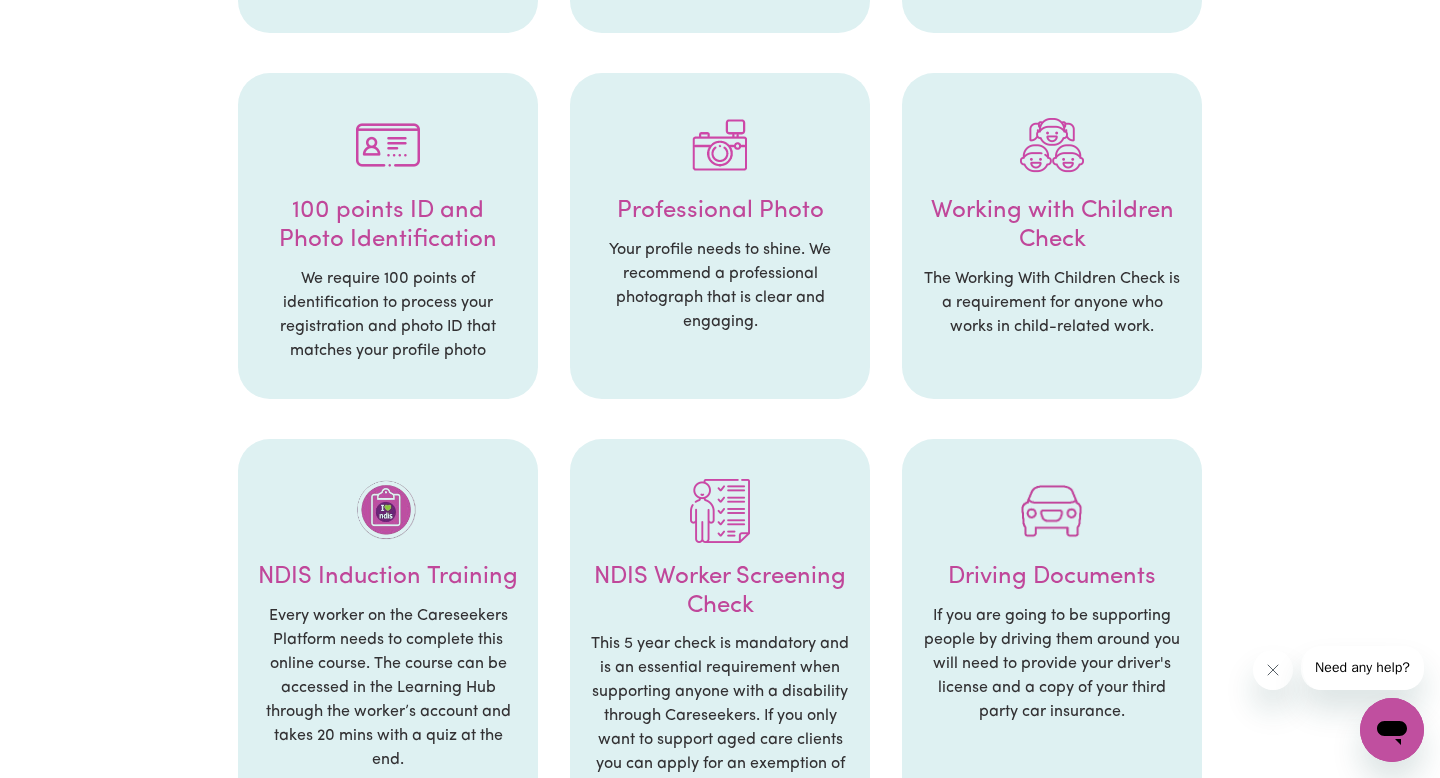 click on "Australian Business Number You will need an ABN. The ABN is a unique 11 digit number that identifies
your business to the government and community. 100 points ID and Photo Identification We require 100 points of identification to process
your registration and photo ID that matches your profile photo Professional Photo Your profile needs to shine. We recommend a professional photograph
that is clear and engaging. Working with Children Check The Working With Children Check is a requirement for anyone who works in
child-related work. NDIS Induction Training Every worker on the Careseekers Platform needs to complete this
online course. The course can be accessed in the Learning Hub through the worker’s
account and takes 20 mins with a quiz at the end. NDIS Worker Screening Check" at bounding box center (720, 284) 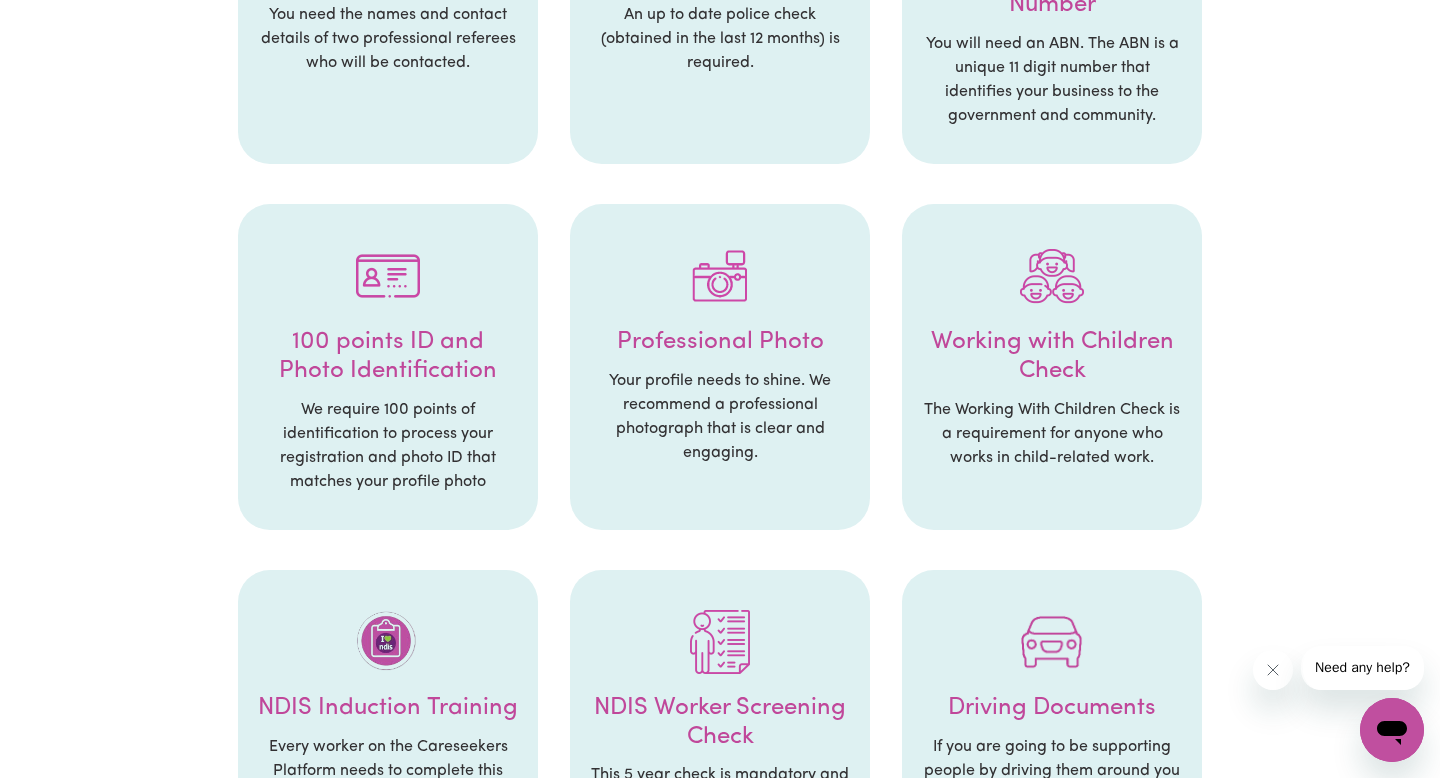 scroll, scrollTop: 536, scrollLeft: 0, axis: vertical 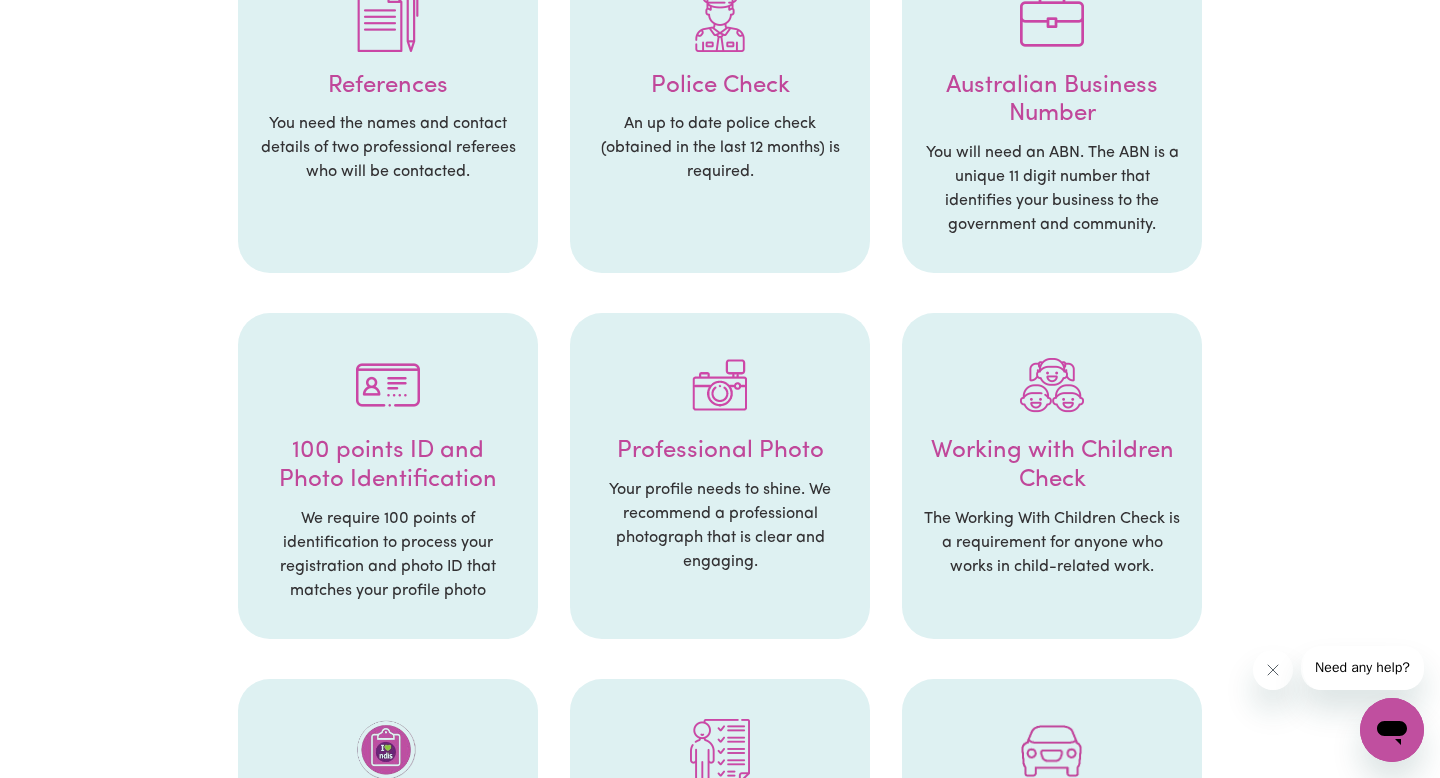 click on "Police Check An up to date police check (obtained in the last 12 months) is required." at bounding box center [720, 111] 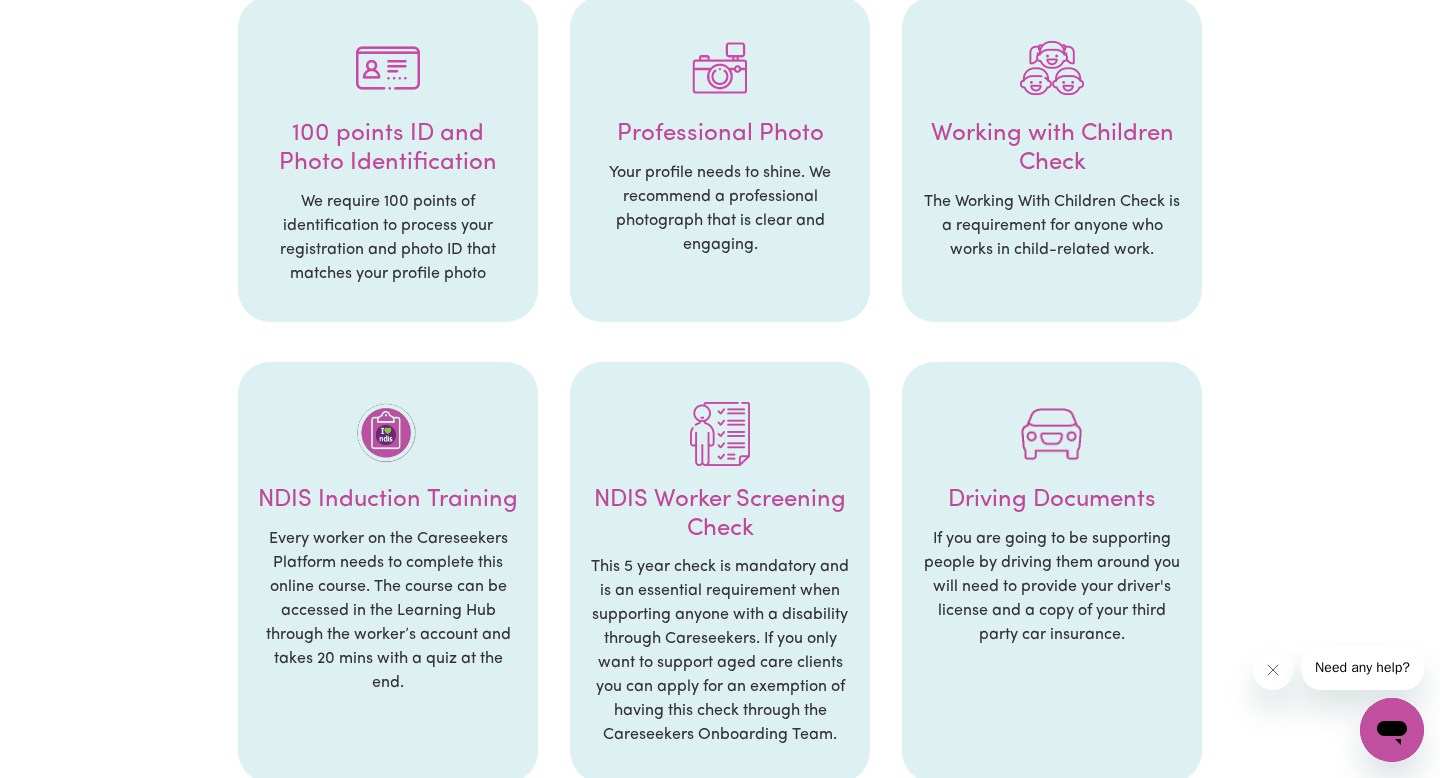 scroll, scrollTop: 858, scrollLeft: 0, axis: vertical 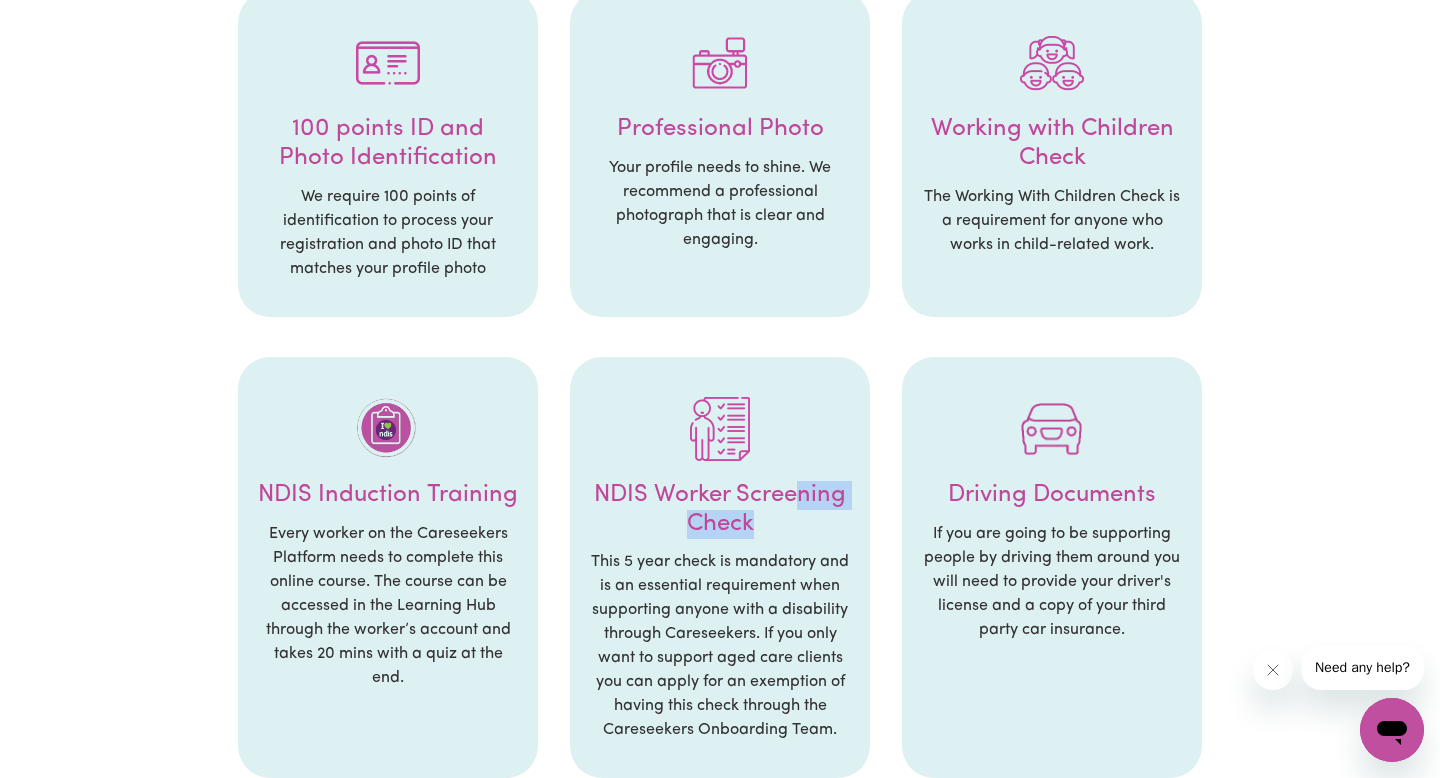 drag, startPoint x: 598, startPoint y: 491, endPoint x: 820, endPoint y: 535, distance: 226.31836 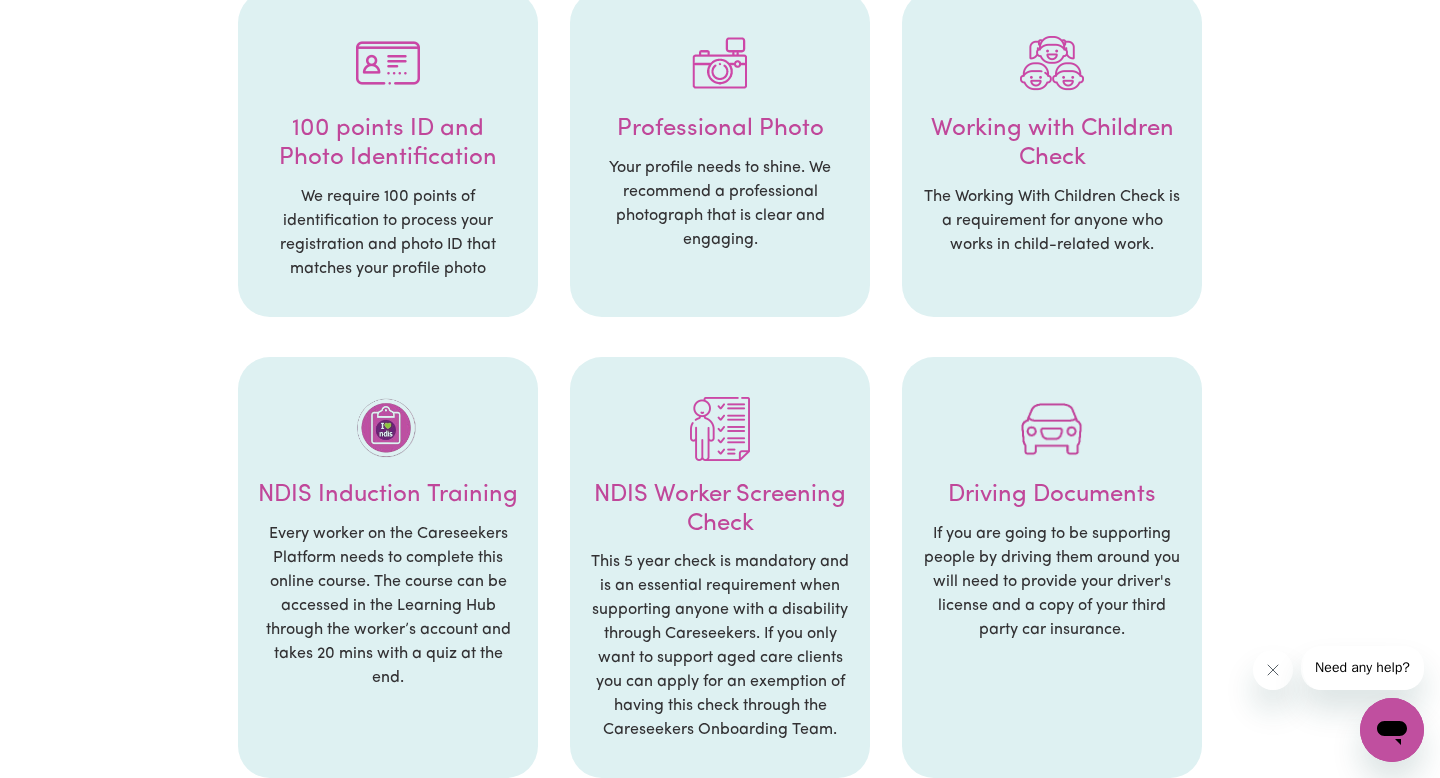 click on "NDIS Worker Screening Check" at bounding box center (720, 510) 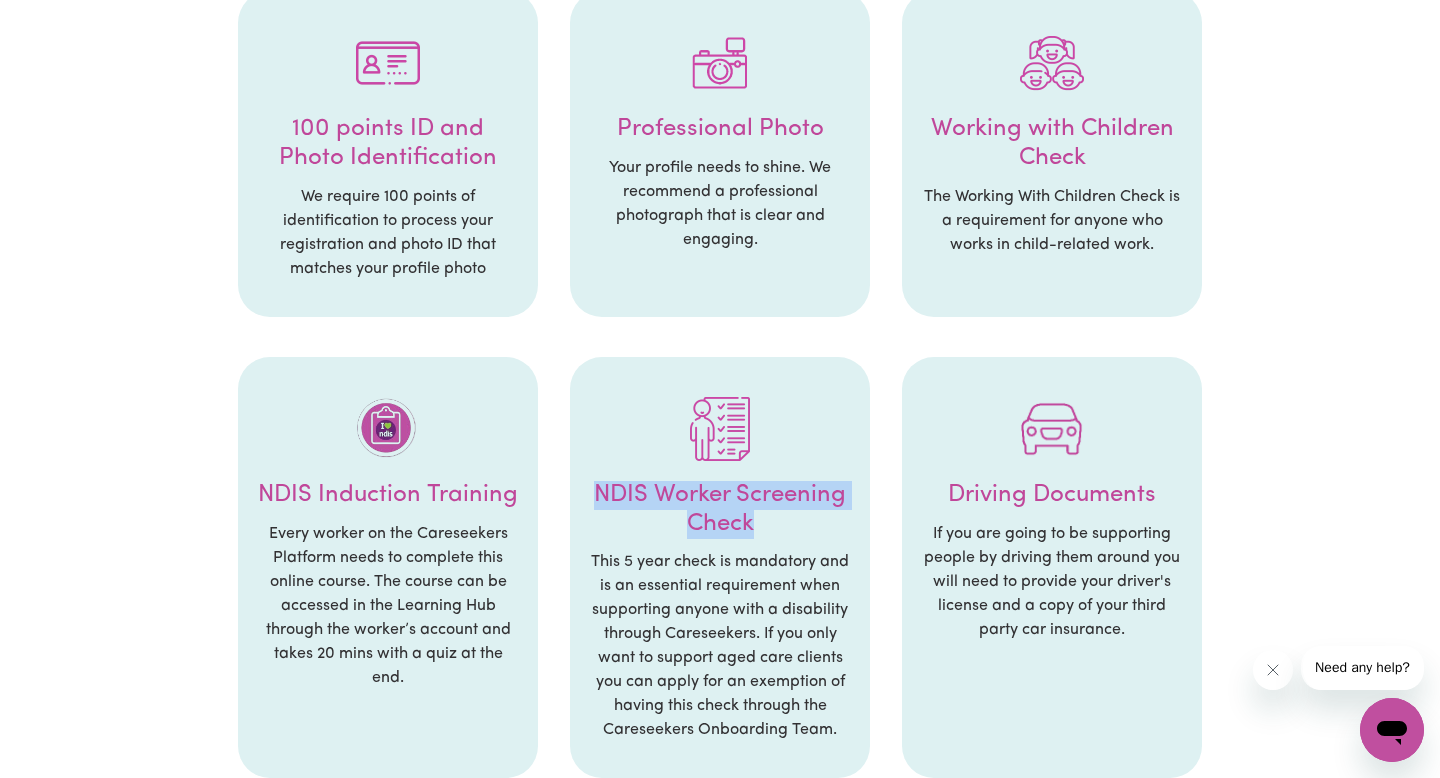 drag, startPoint x: 600, startPoint y: 494, endPoint x: 754, endPoint y: 529, distance: 157.9272 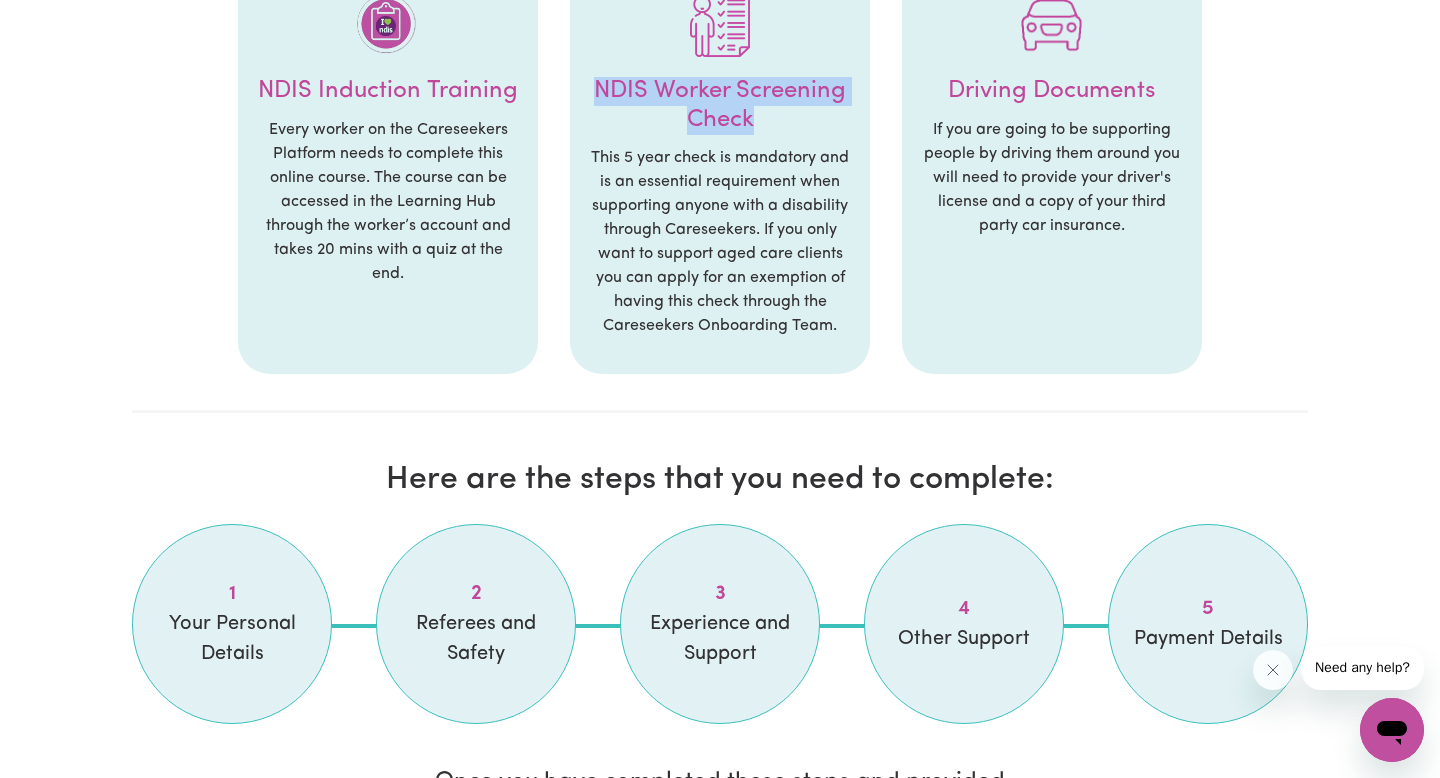 scroll, scrollTop: 1266, scrollLeft: 0, axis: vertical 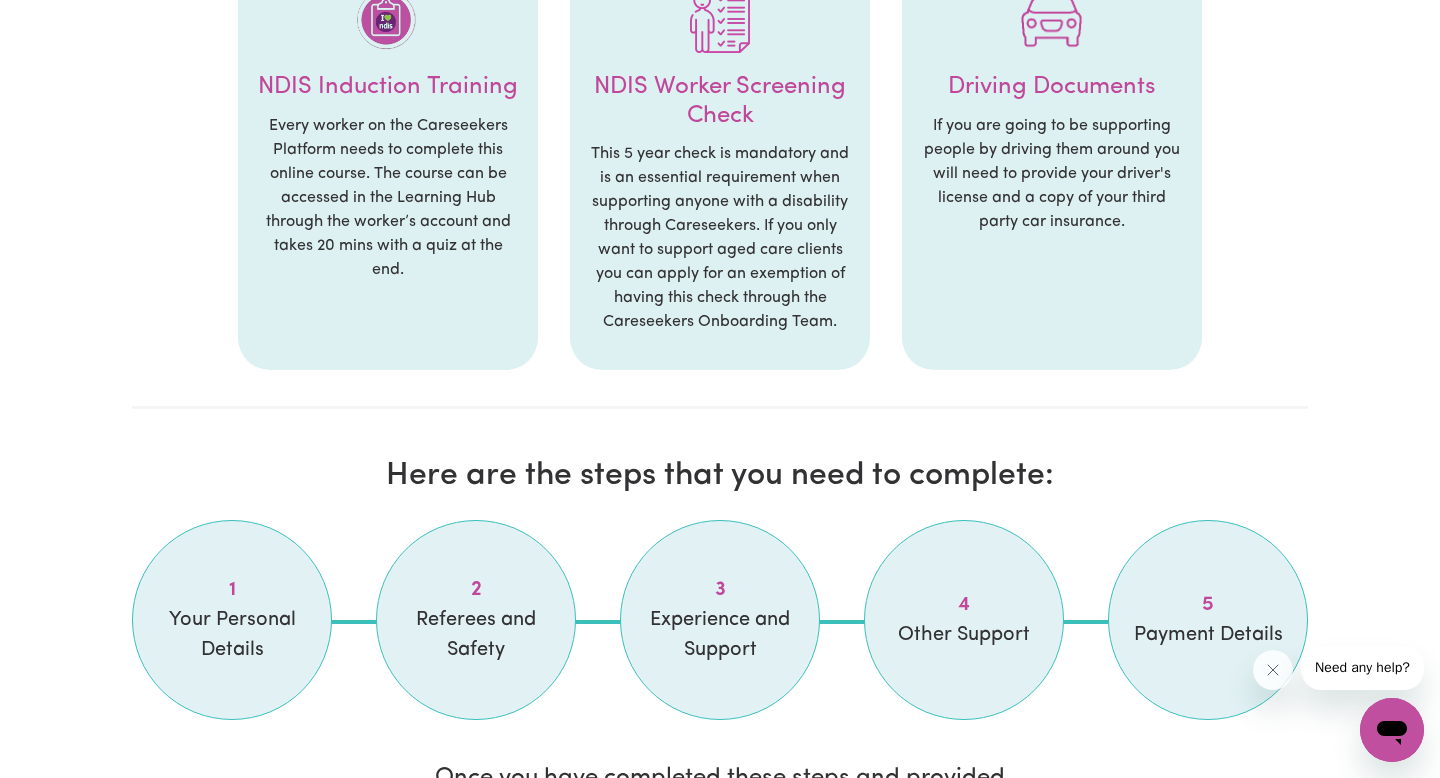 click on "1" at bounding box center [232, 590] 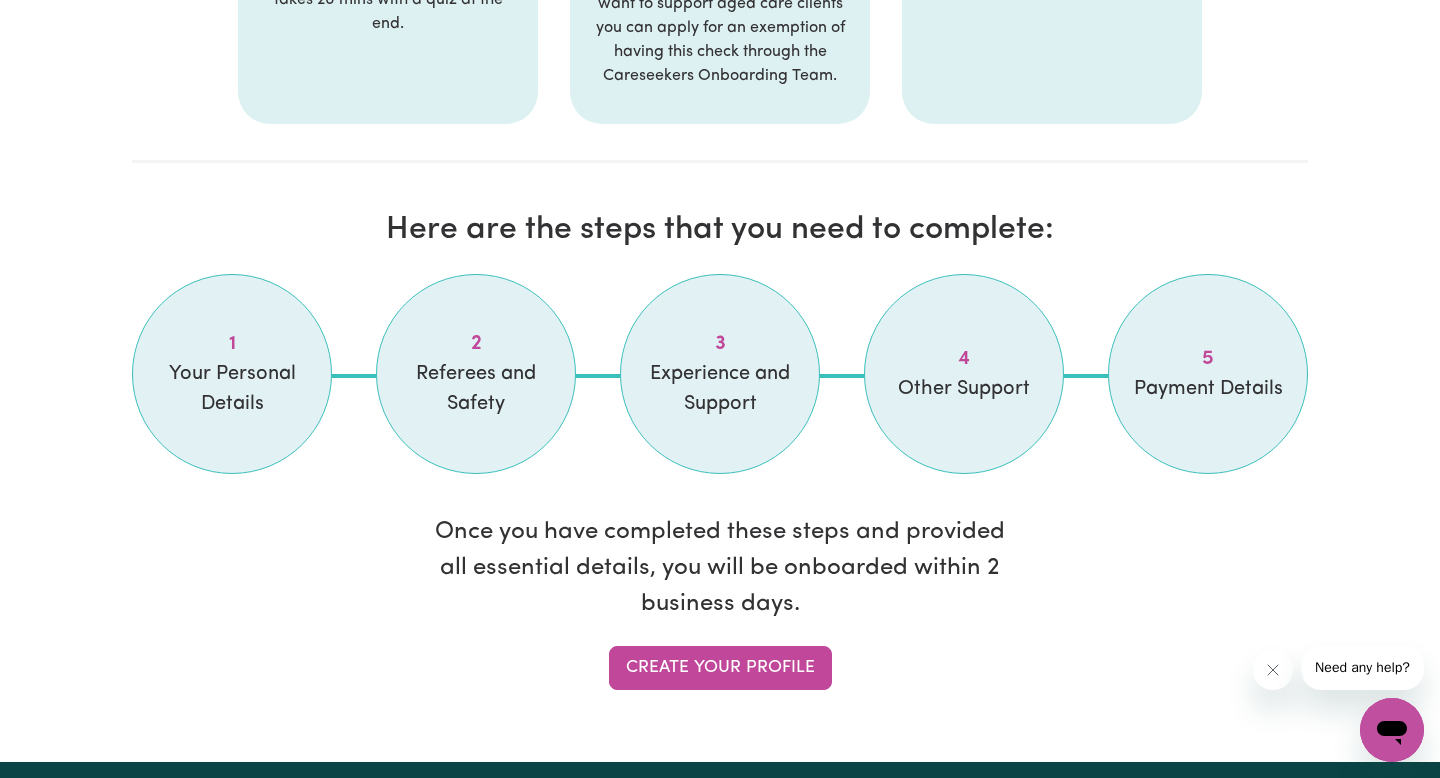 scroll, scrollTop: 1554, scrollLeft: 0, axis: vertical 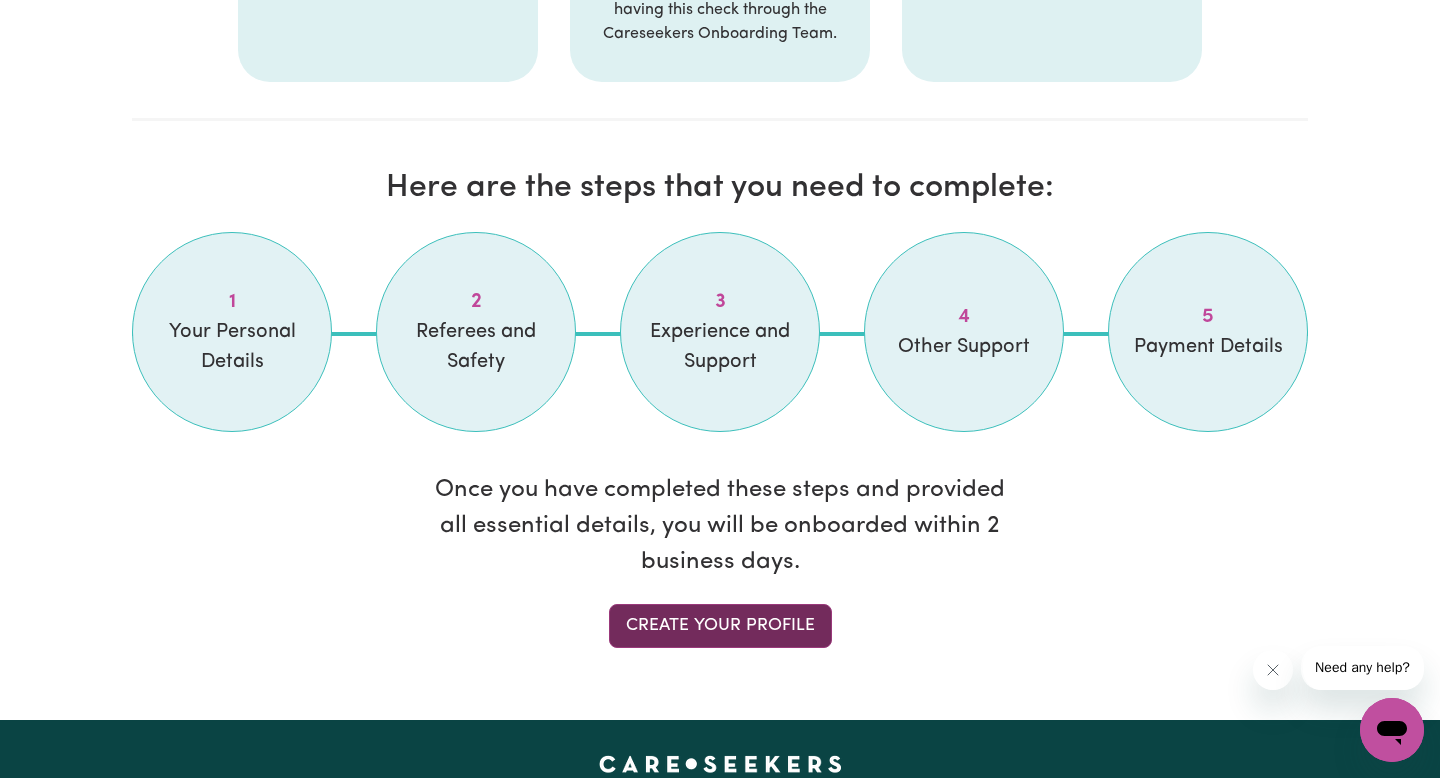 click on "Create your profile" at bounding box center [720, 626] 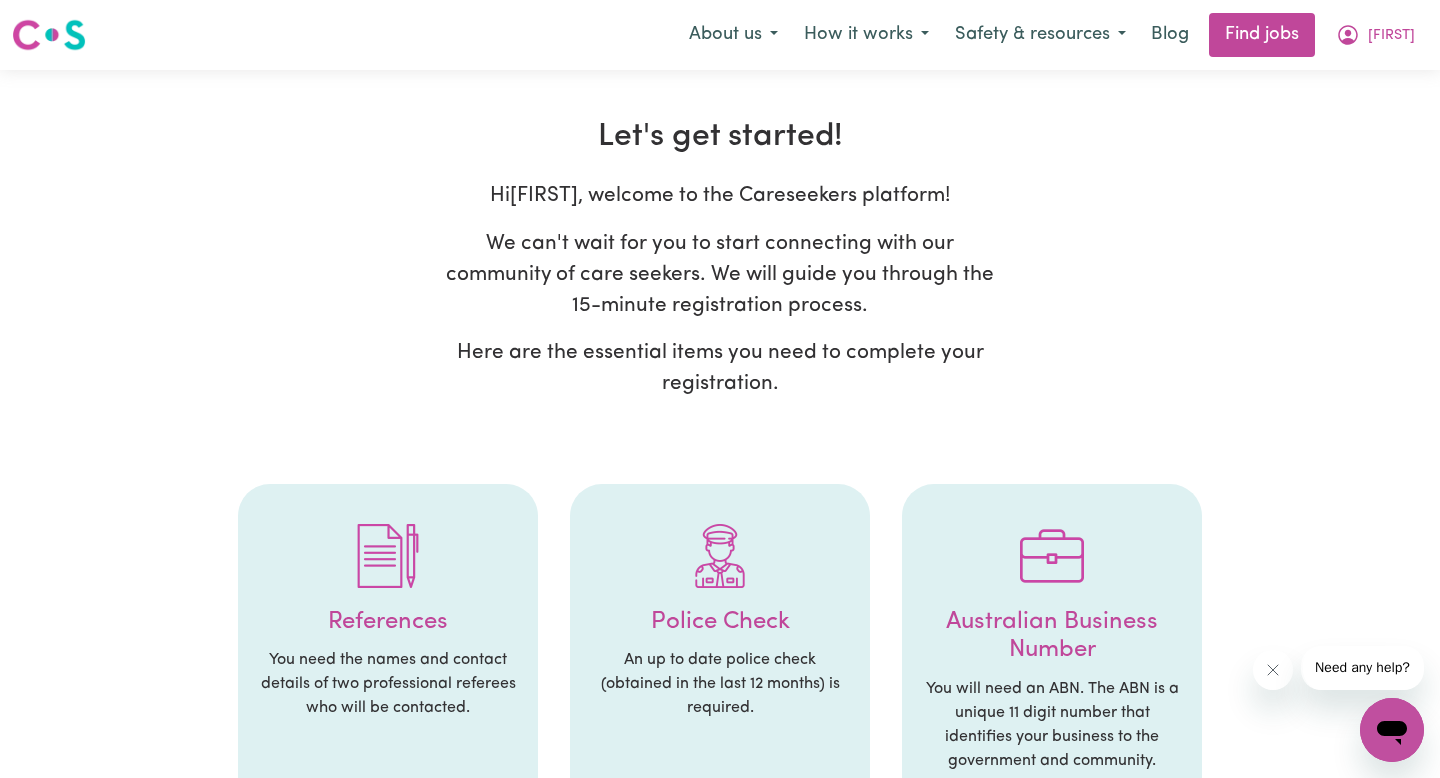 select on "Studying a healthcare related degree or qualification" 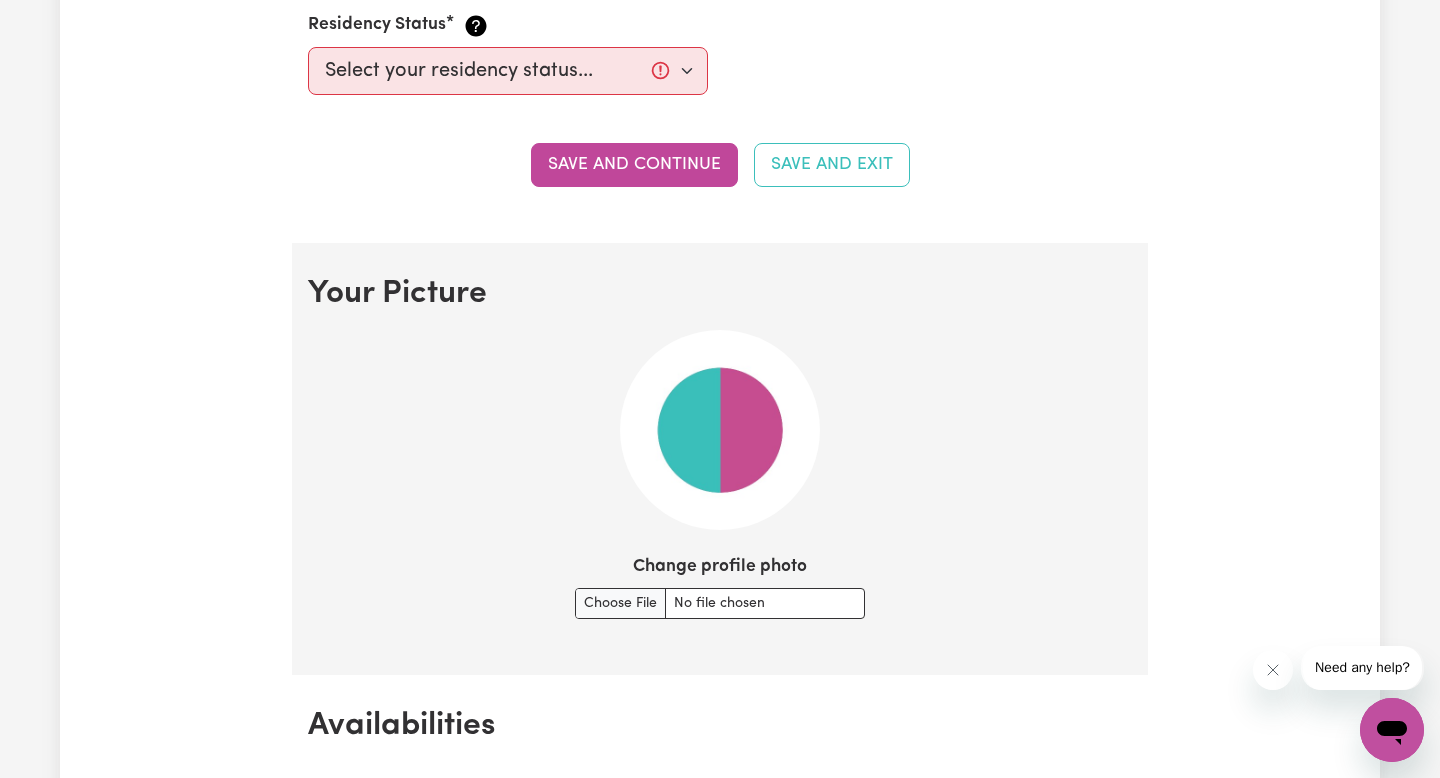 scroll, scrollTop: 0, scrollLeft: 0, axis: both 